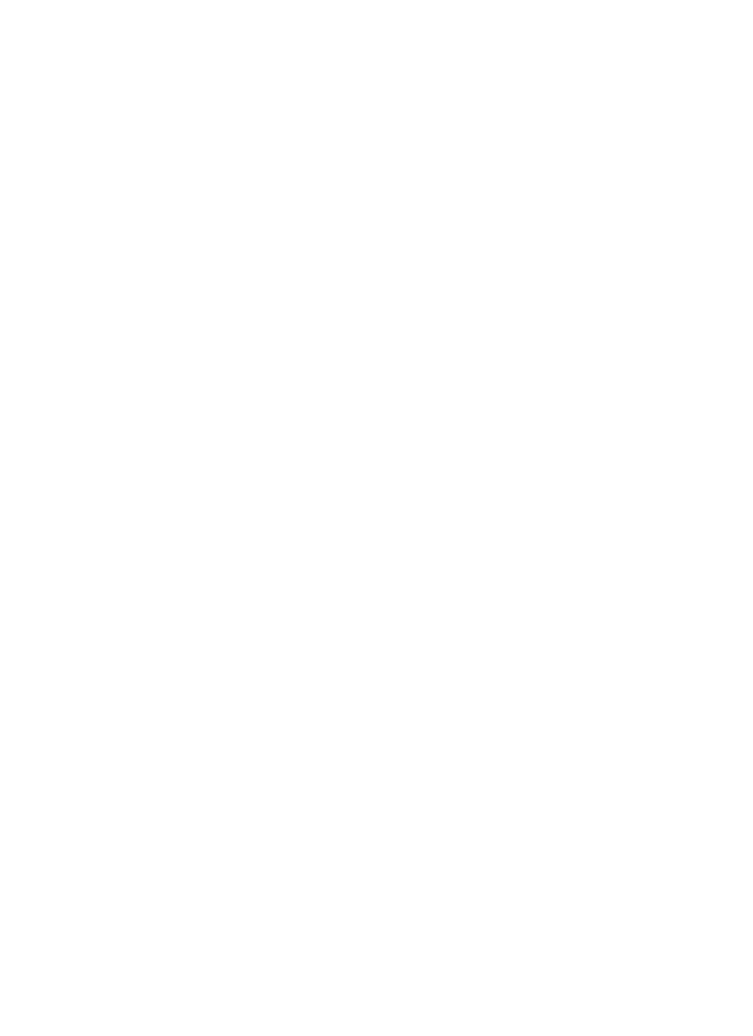 scroll, scrollTop: 0, scrollLeft: 0, axis: both 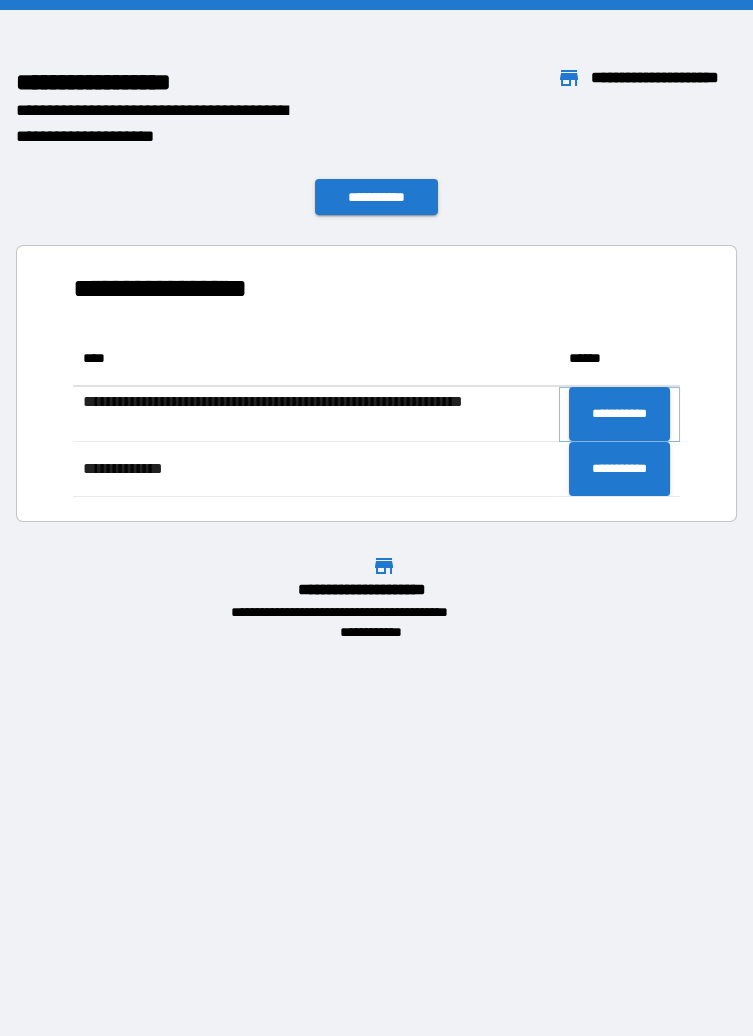 click on "**********" at bounding box center (619, 414) 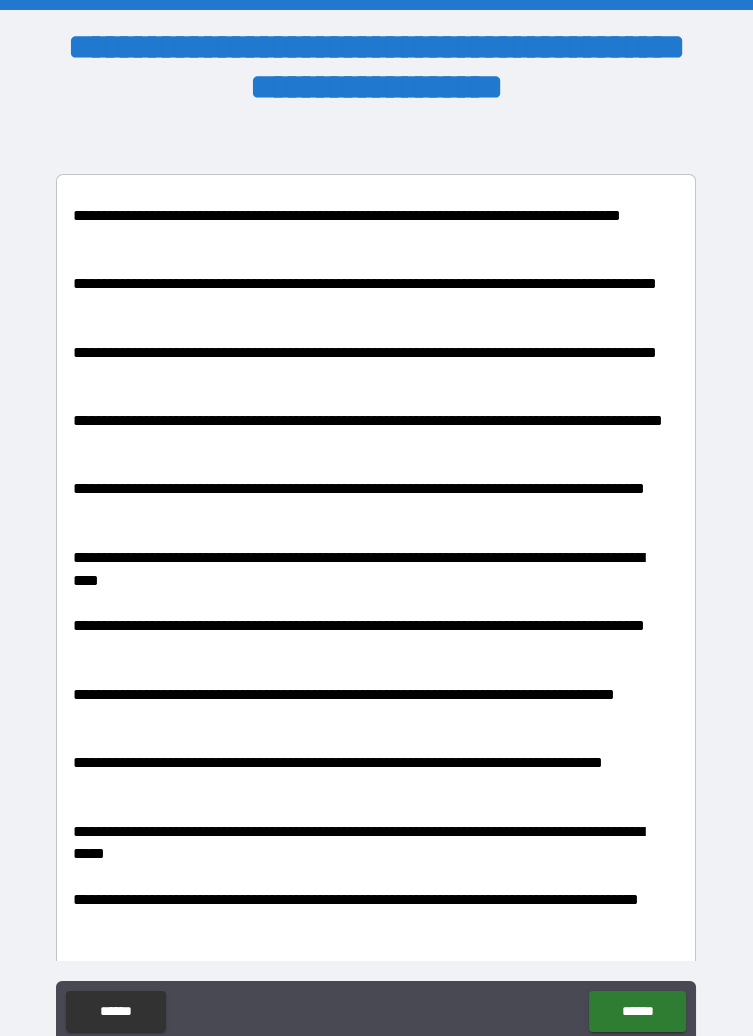click on "******" at bounding box center (637, 1011) 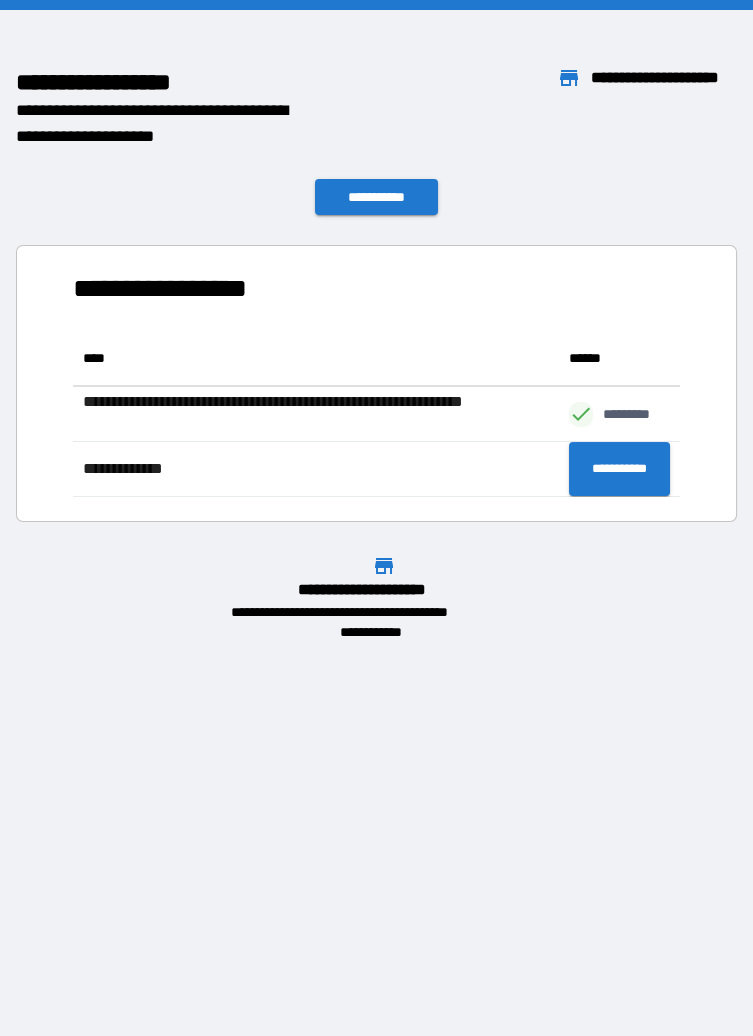 scroll, scrollTop: 0, scrollLeft: 0, axis: both 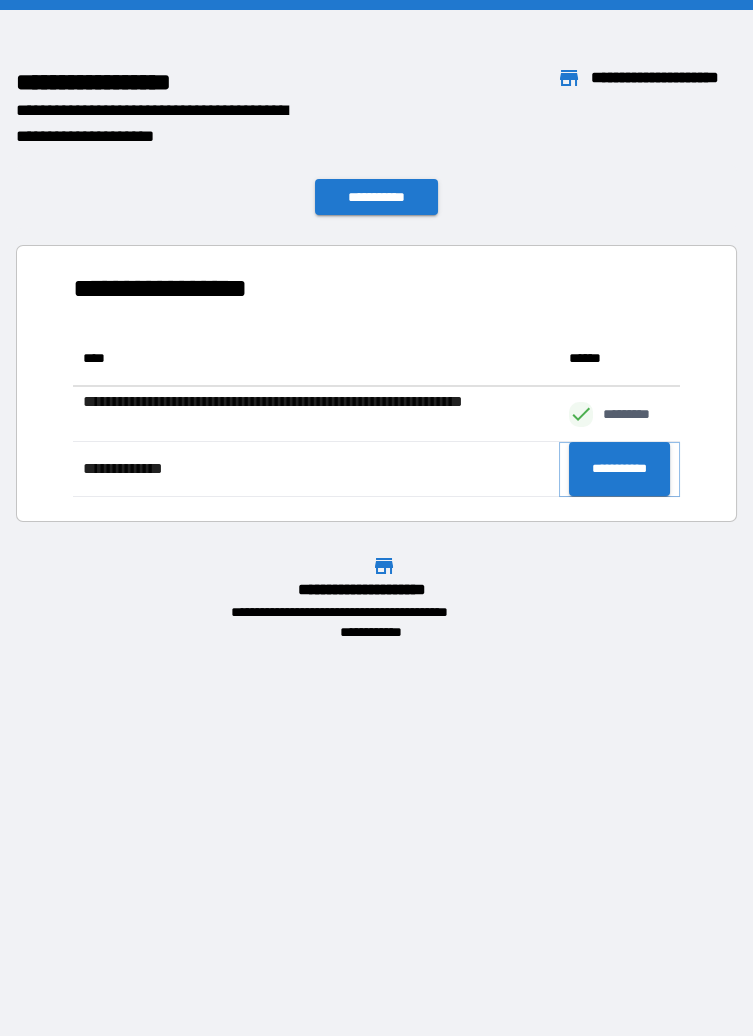 click on "**********" at bounding box center (619, 469) 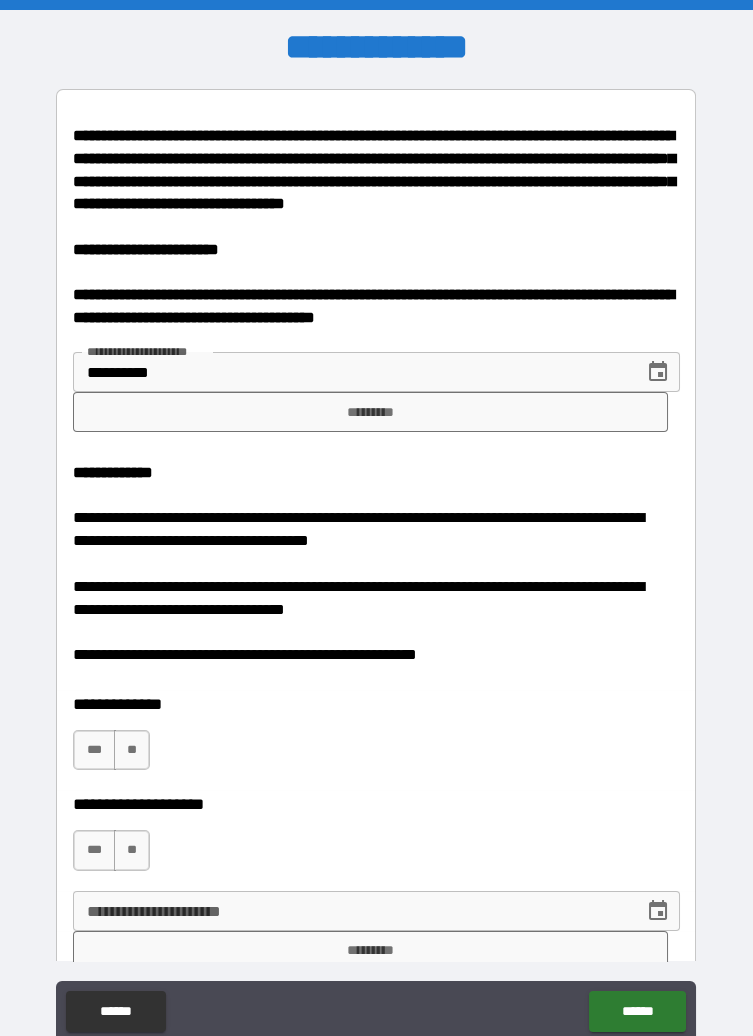 scroll, scrollTop: 55, scrollLeft: 0, axis: vertical 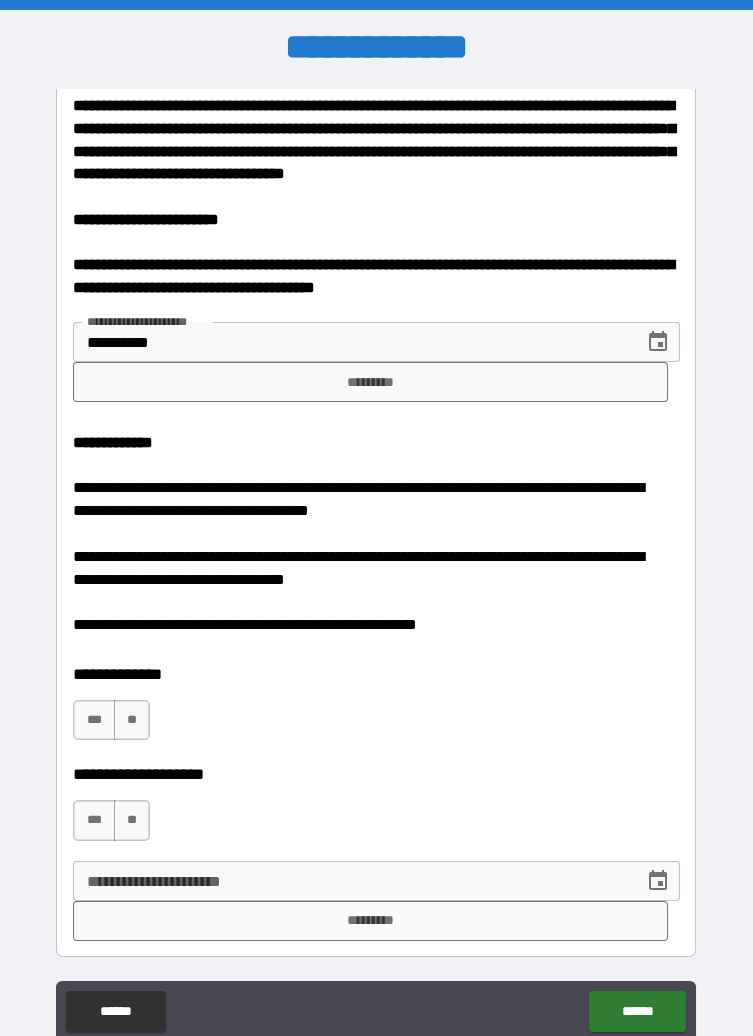 click on "**" at bounding box center (132, 720) 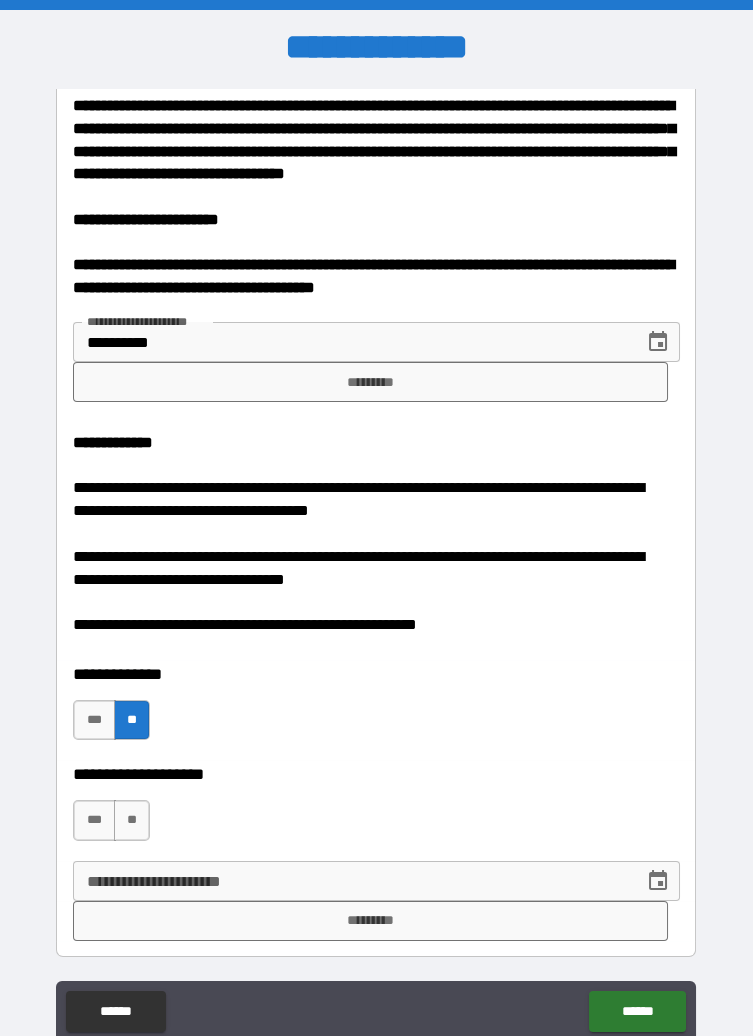 click on "**********" at bounding box center [376, 569] 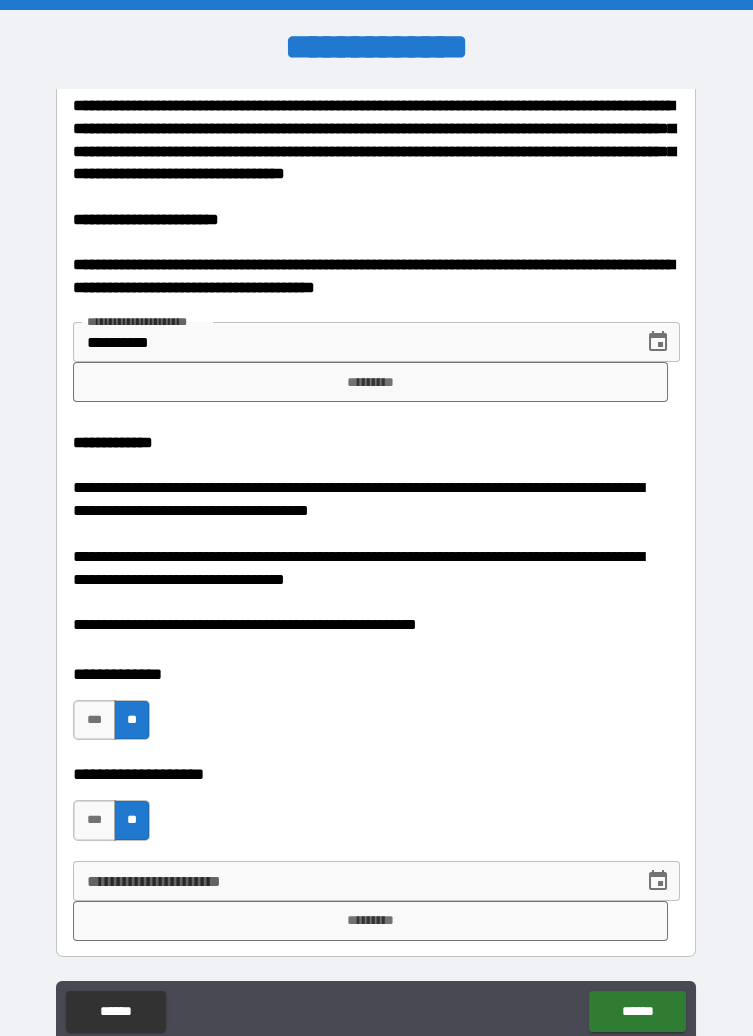 click on "*********" at bounding box center (370, 382) 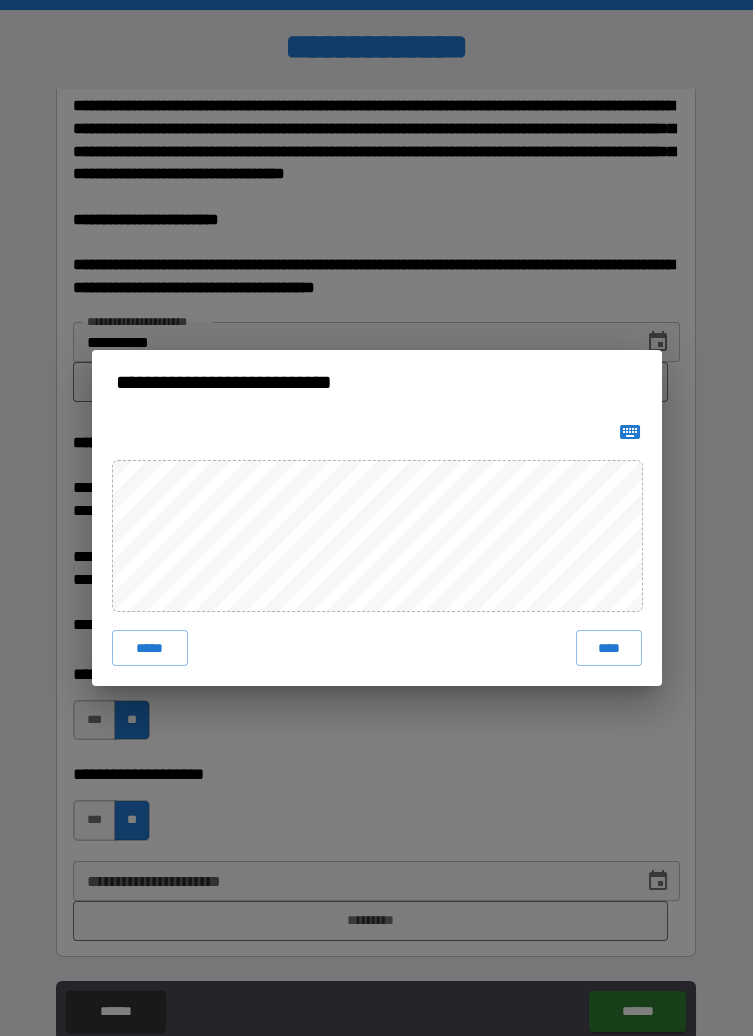 click on "****" at bounding box center (608, 648) 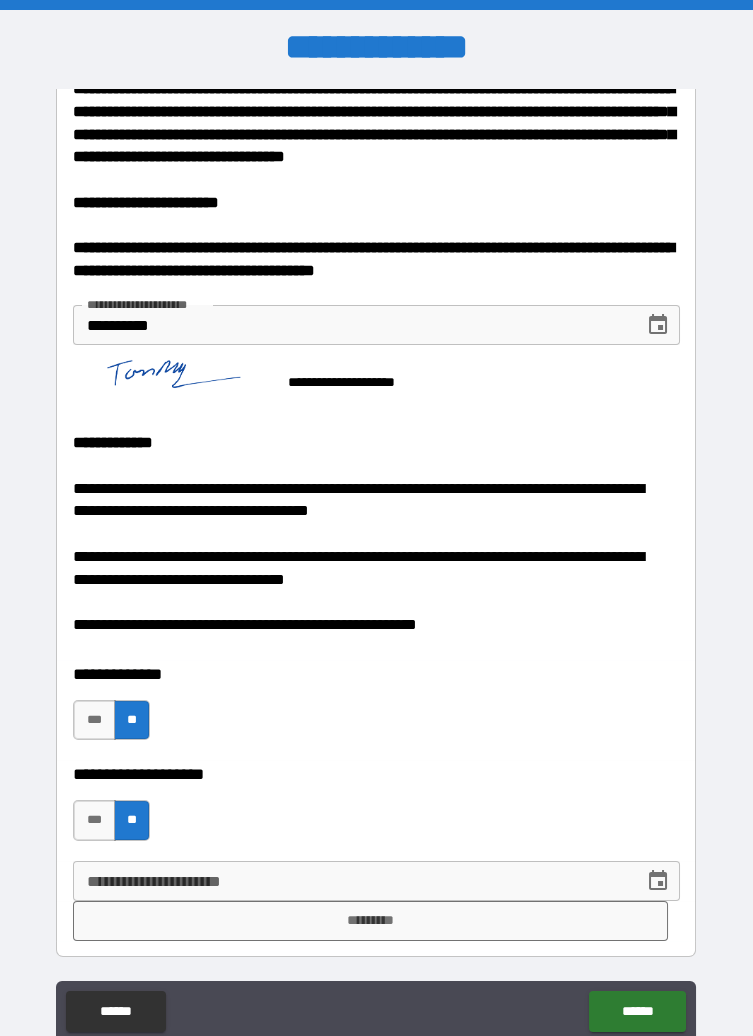 click on "*********" at bounding box center (370, 921) 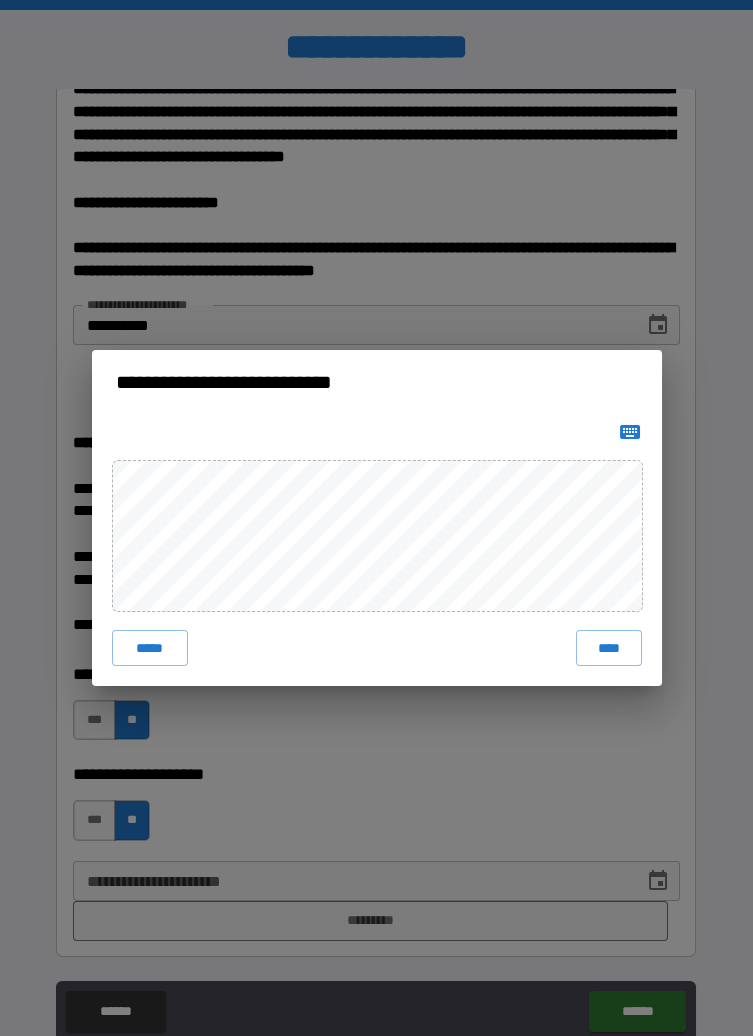 click on "****" at bounding box center (608, 648) 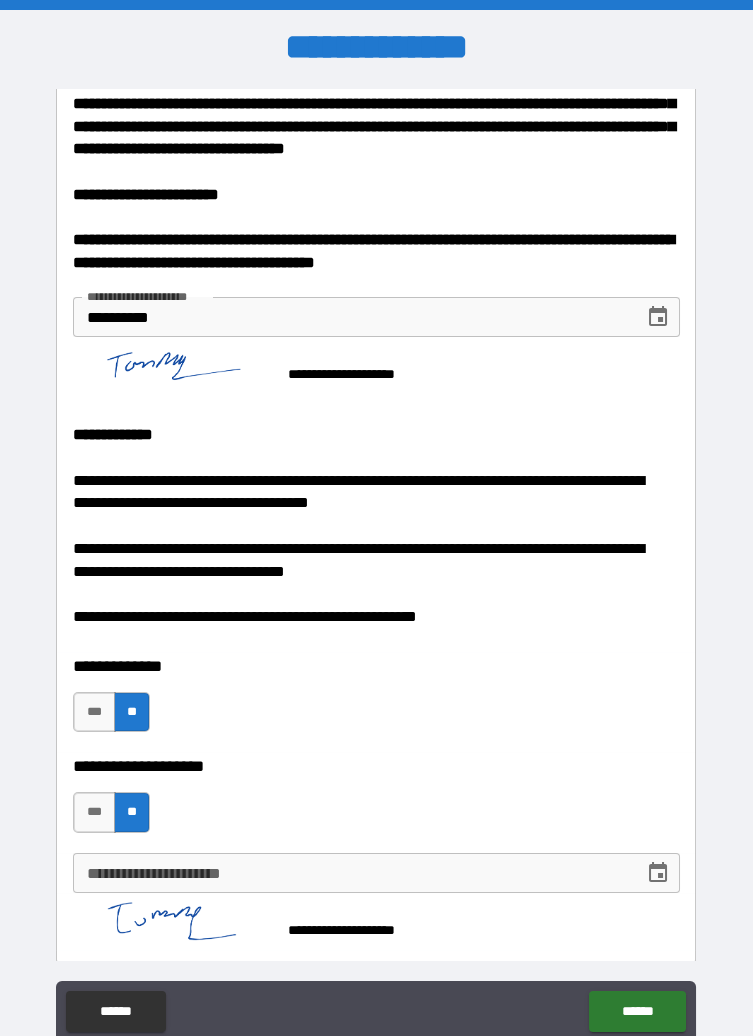 scroll, scrollTop: 89, scrollLeft: 0, axis: vertical 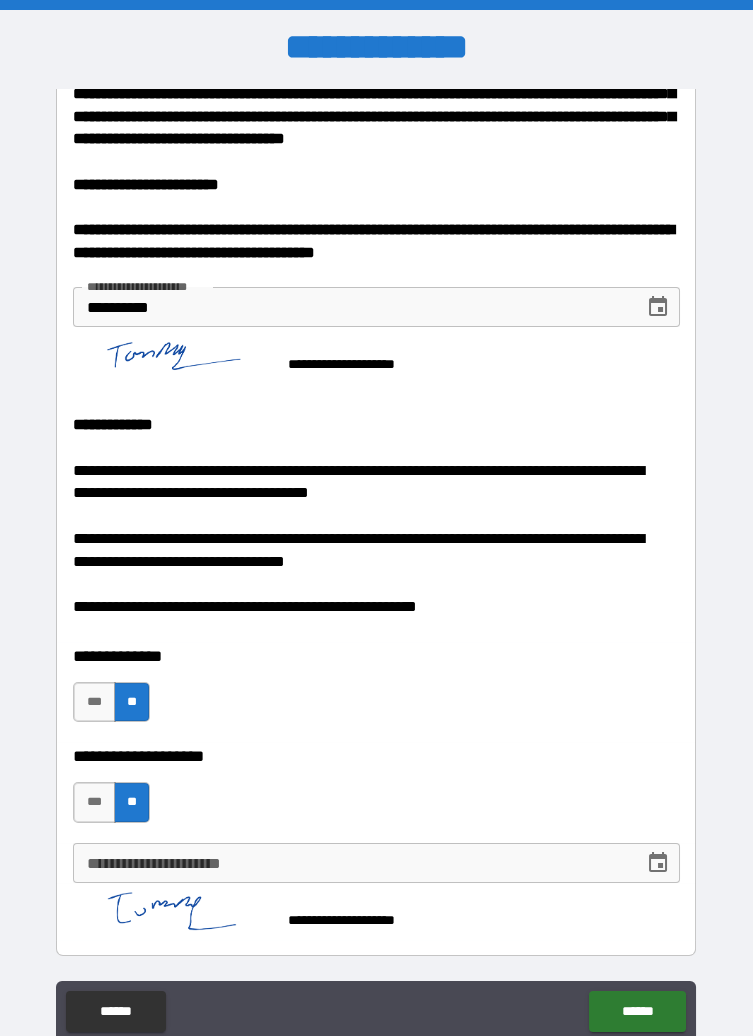 click on "******" at bounding box center [637, 1011] 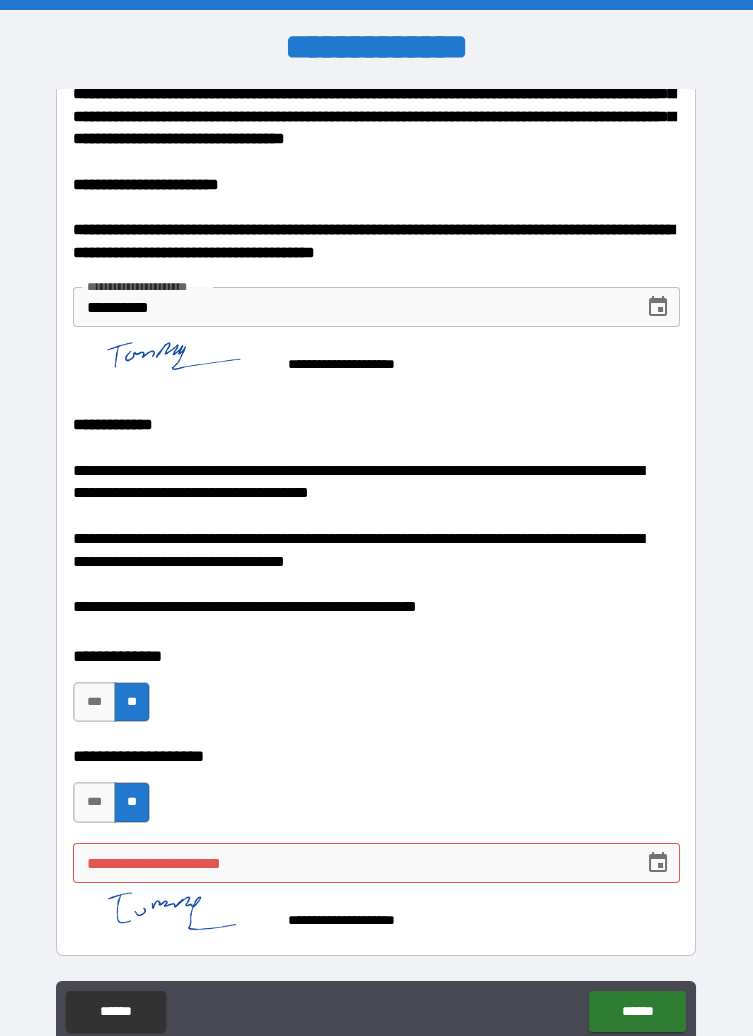 click on "**********" at bounding box center (351, 863) 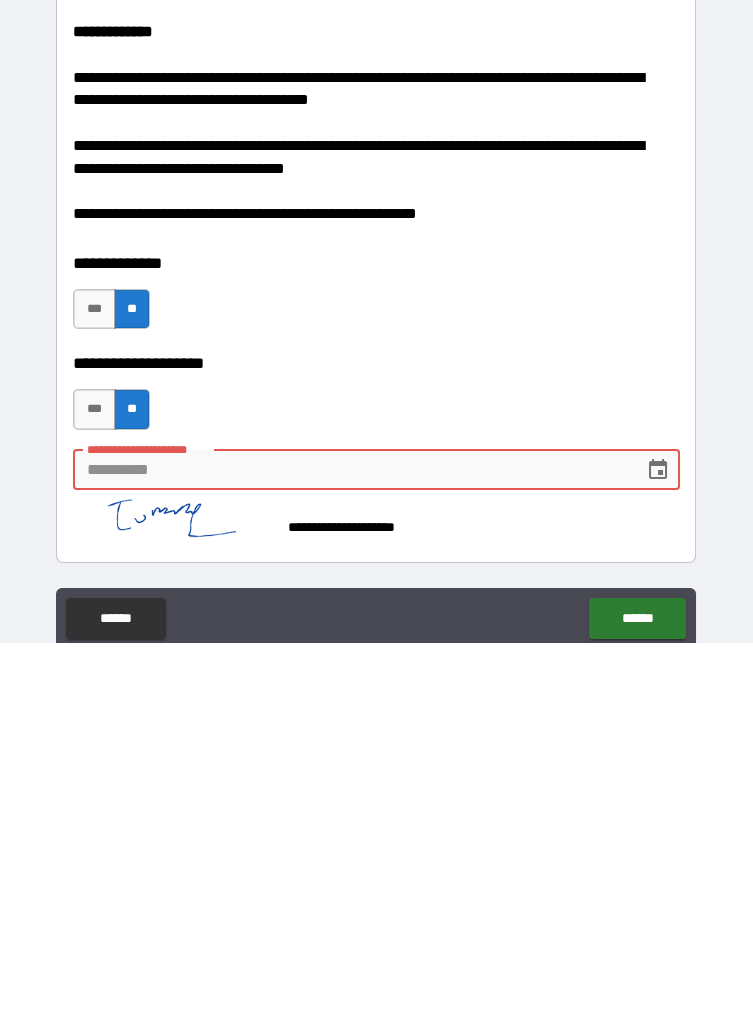 click on "******" at bounding box center (115, 1011) 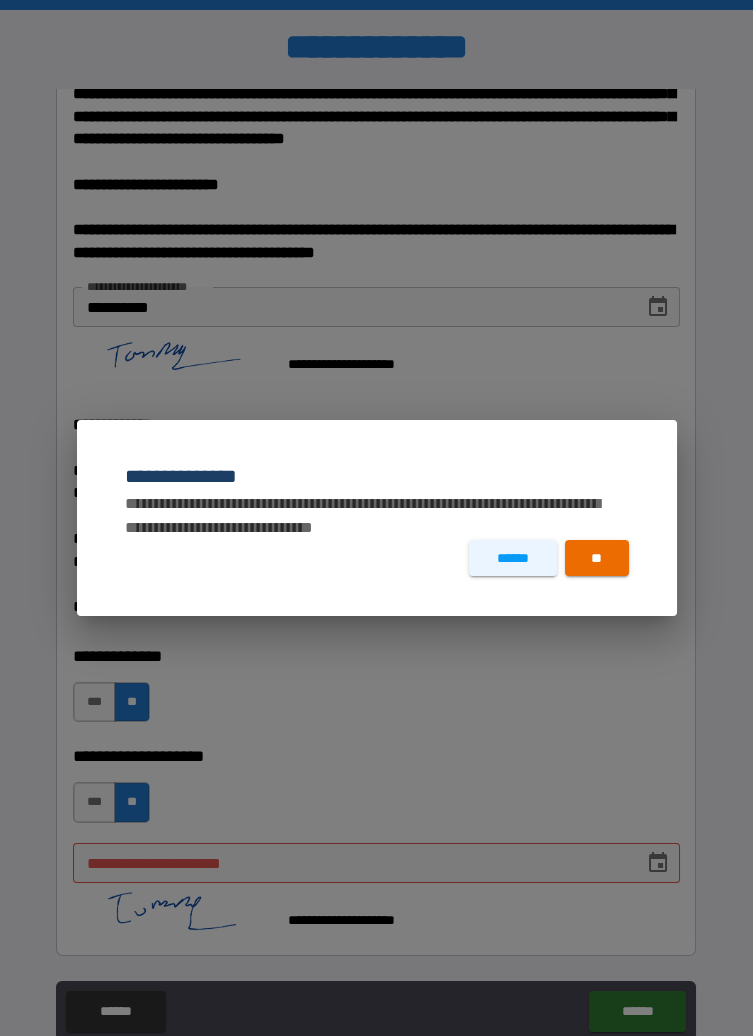 click on "**" at bounding box center (597, 558) 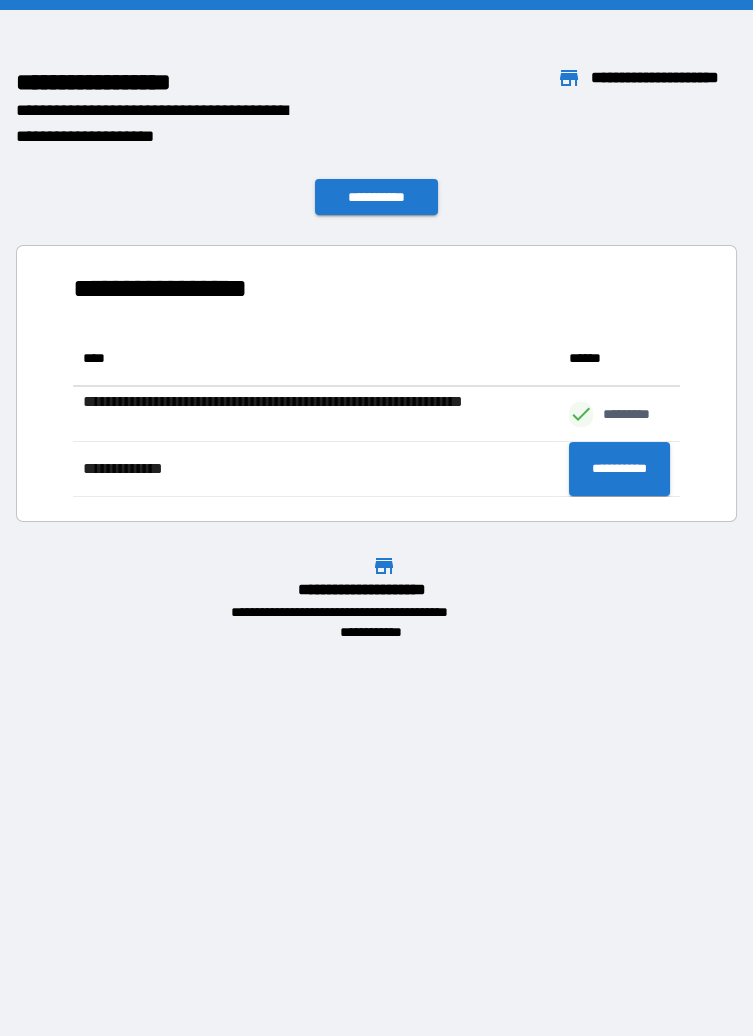 scroll, scrollTop: 0, scrollLeft: 0, axis: both 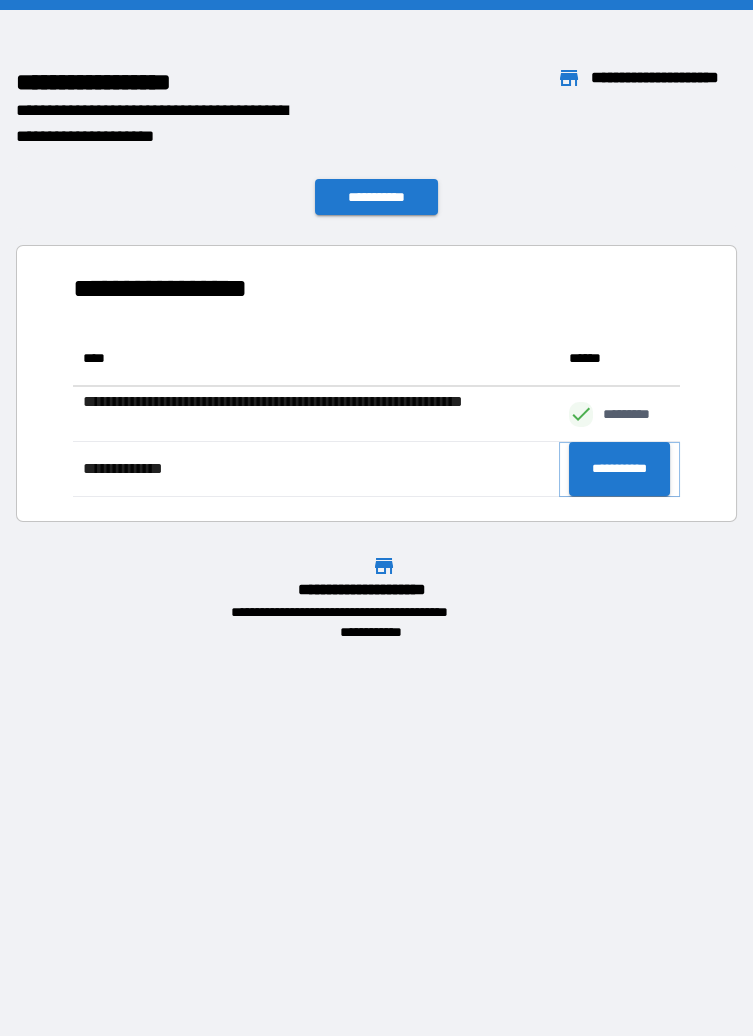 click on "**********" at bounding box center (619, 469) 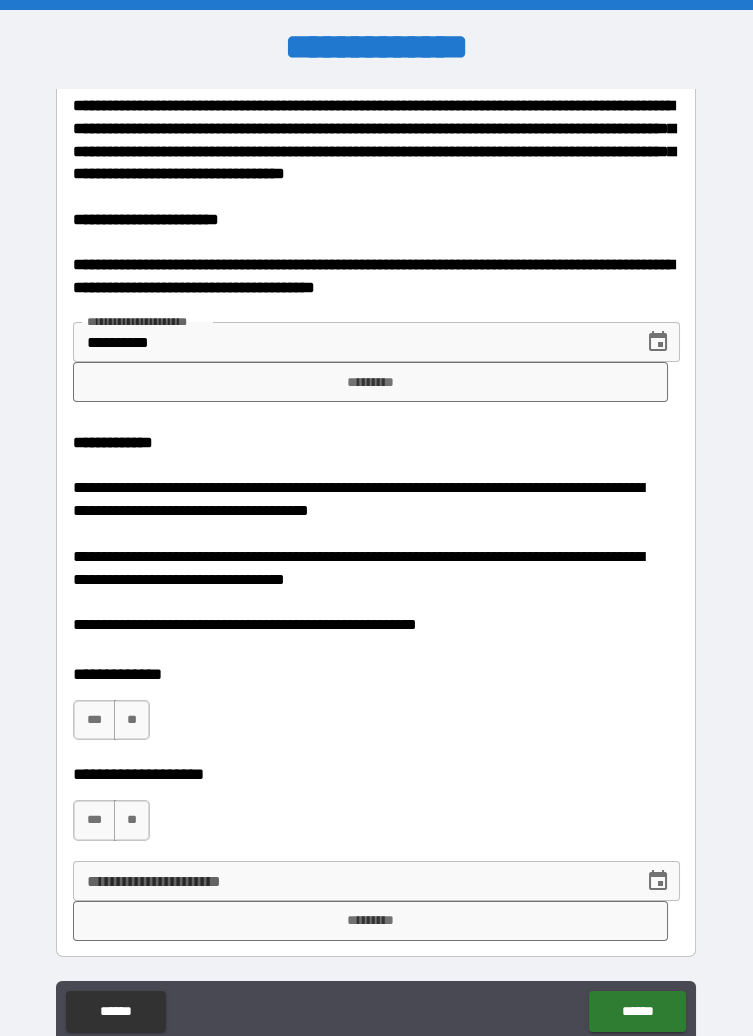 scroll, scrollTop: 55, scrollLeft: 0, axis: vertical 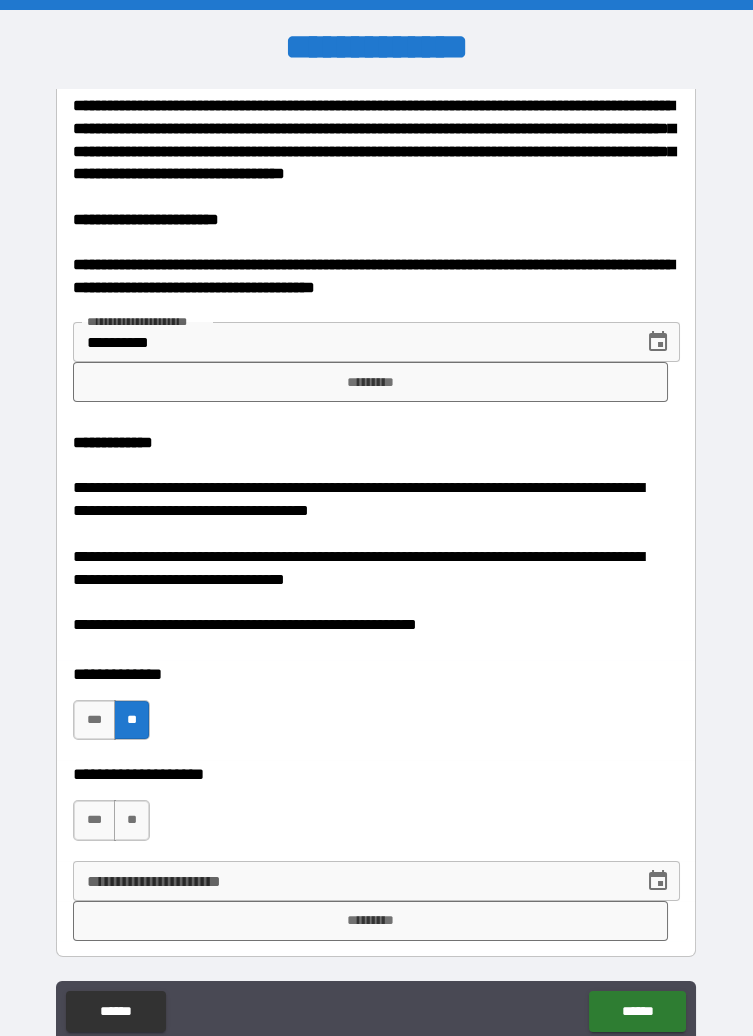 click on "**" at bounding box center [132, 820] 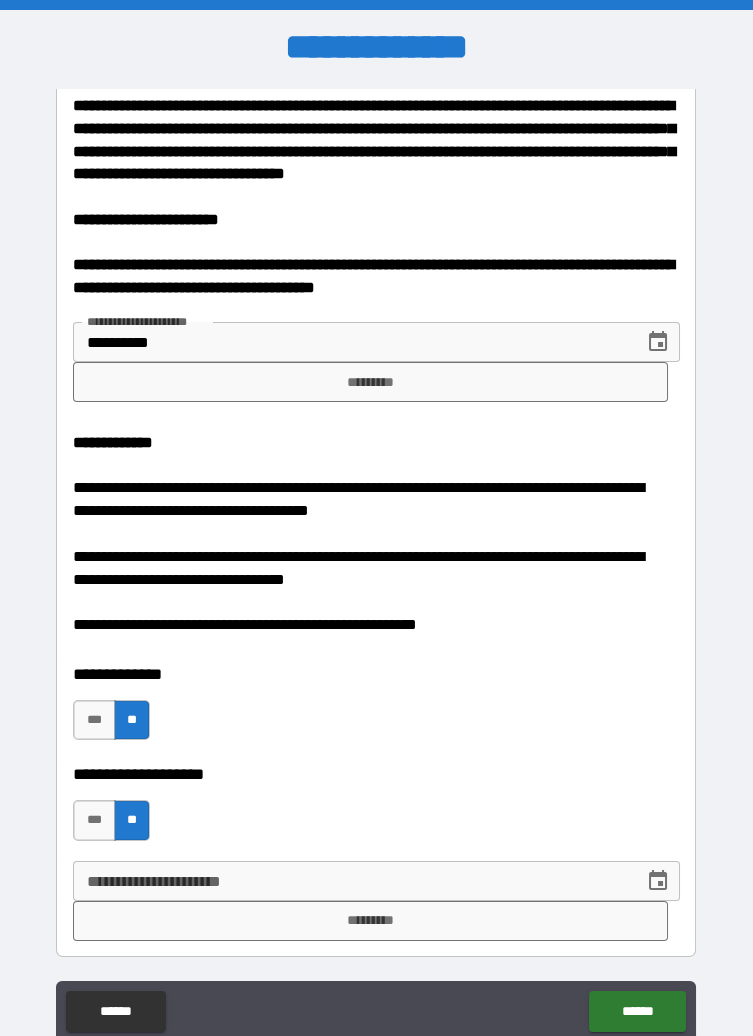click on "******" at bounding box center [637, 1011] 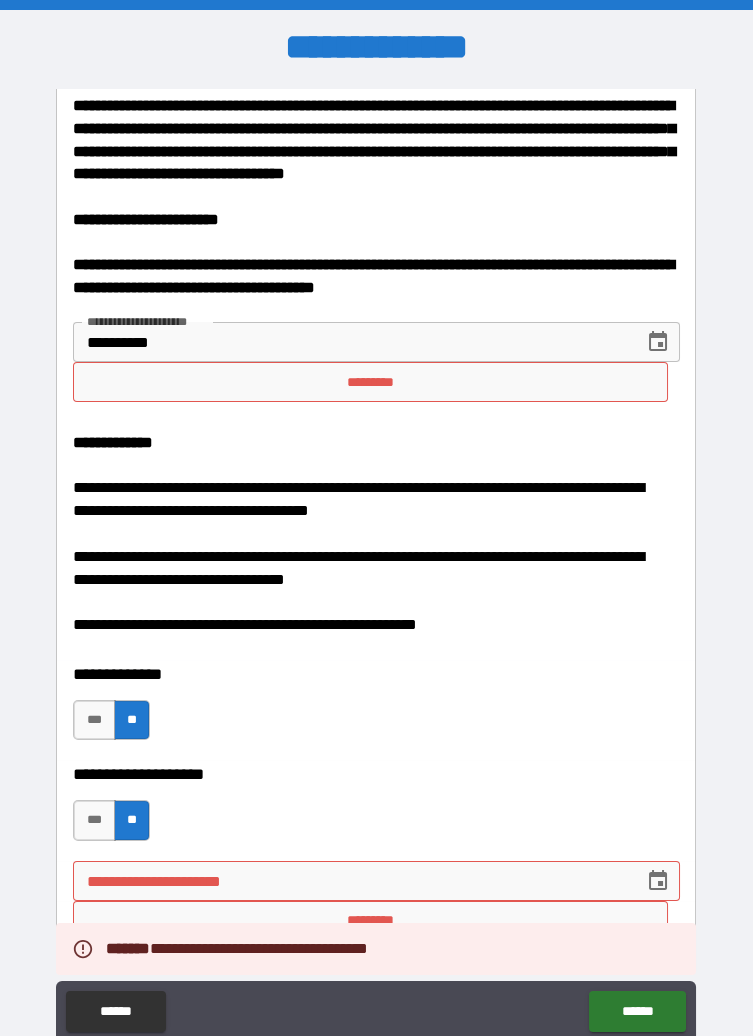 click 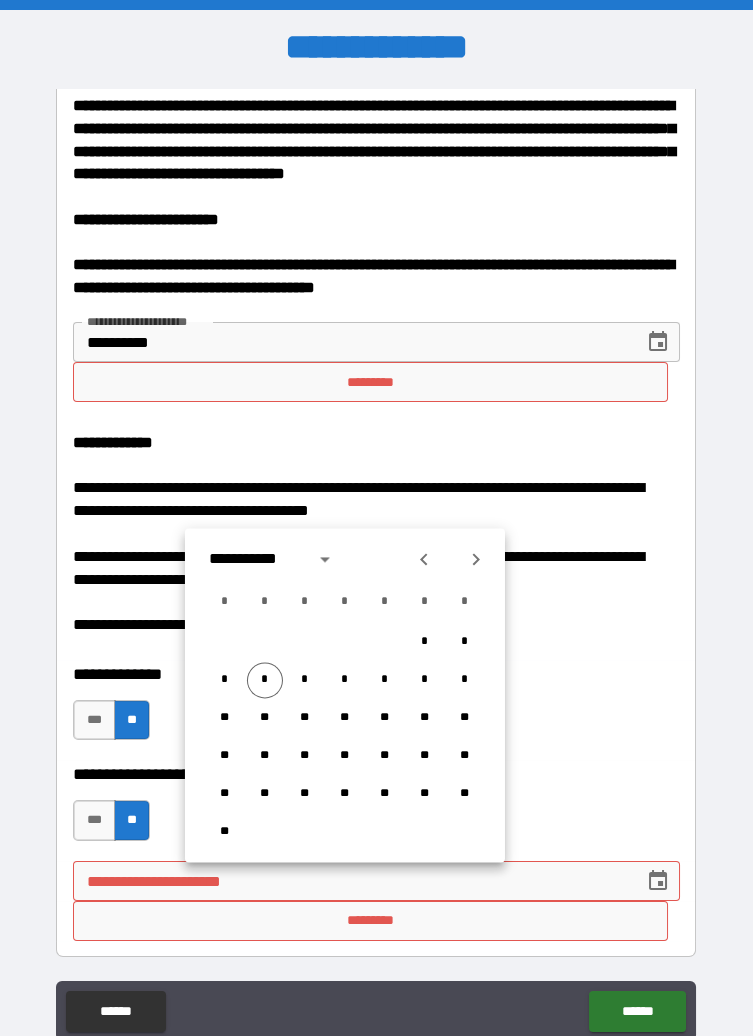 click on "*" at bounding box center (265, 680) 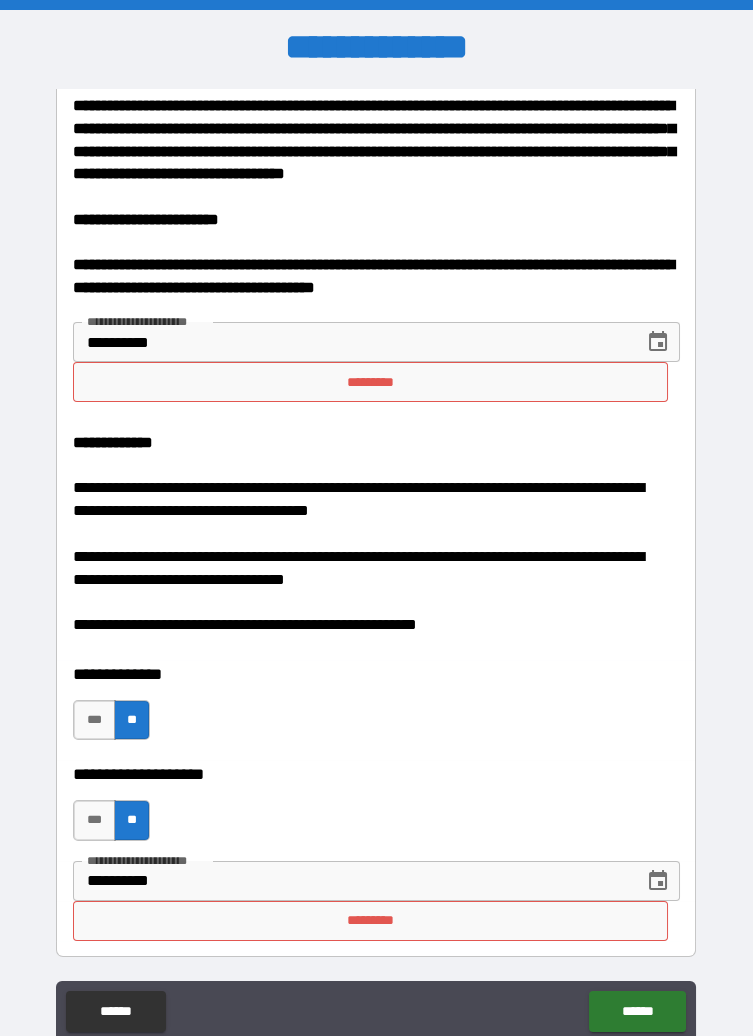 click on "*********" at bounding box center (370, 921) 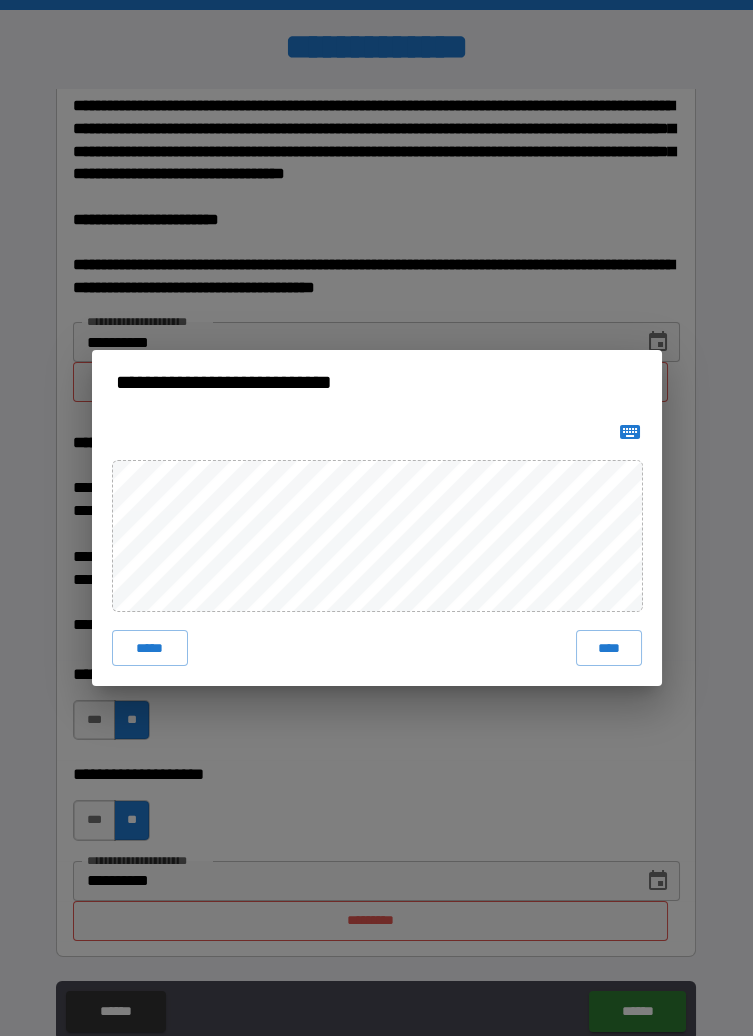 click on "****" at bounding box center [608, 648] 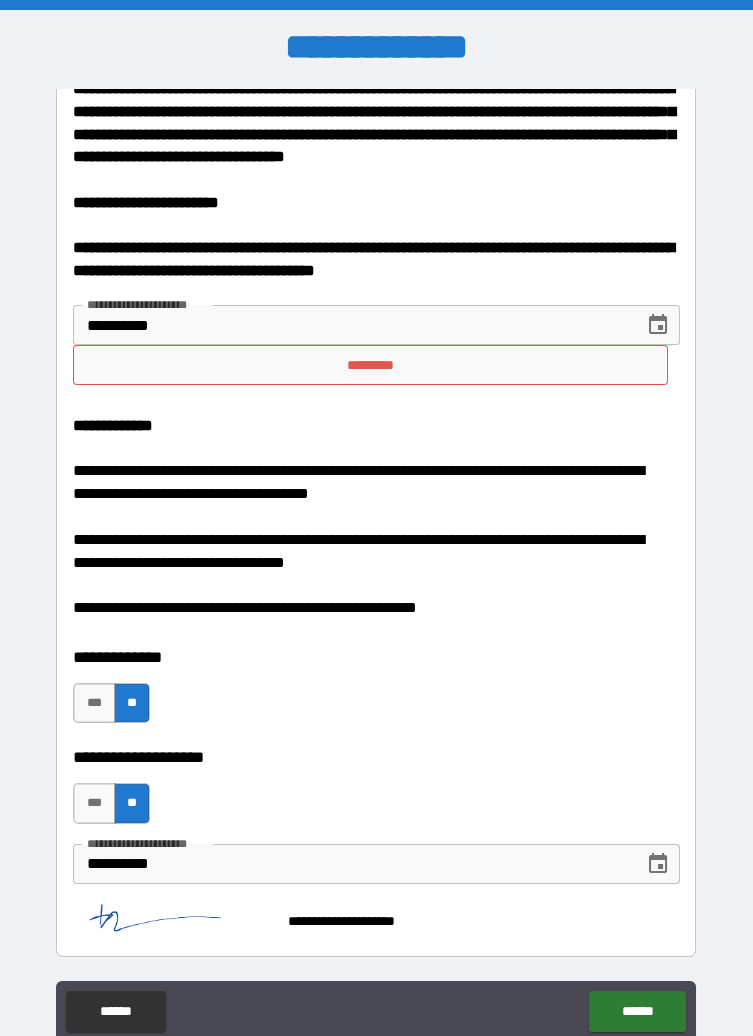 click on "******" at bounding box center [637, 1011] 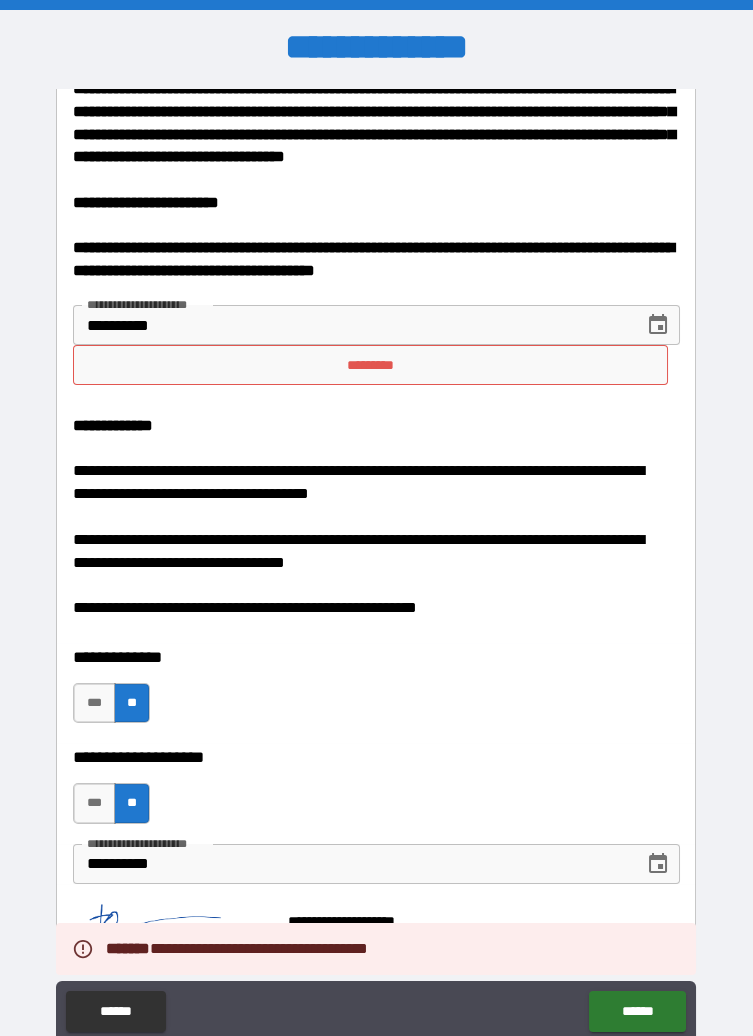 click on "*********" at bounding box center [370, 365] 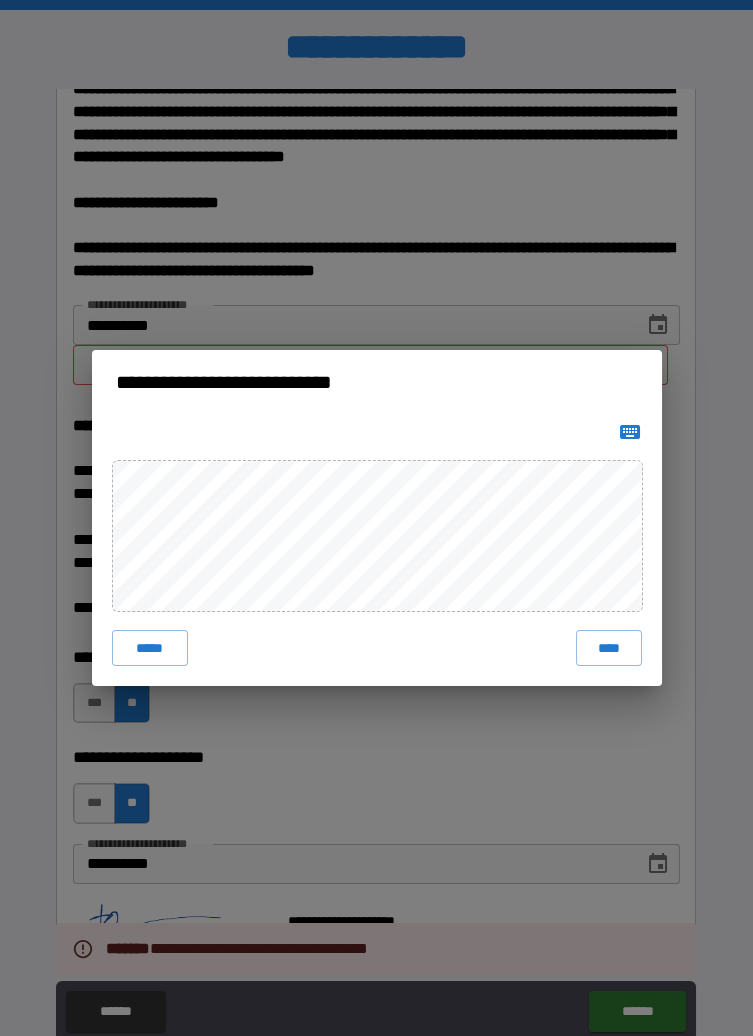 click on "****" at bounding box center (608, 648) 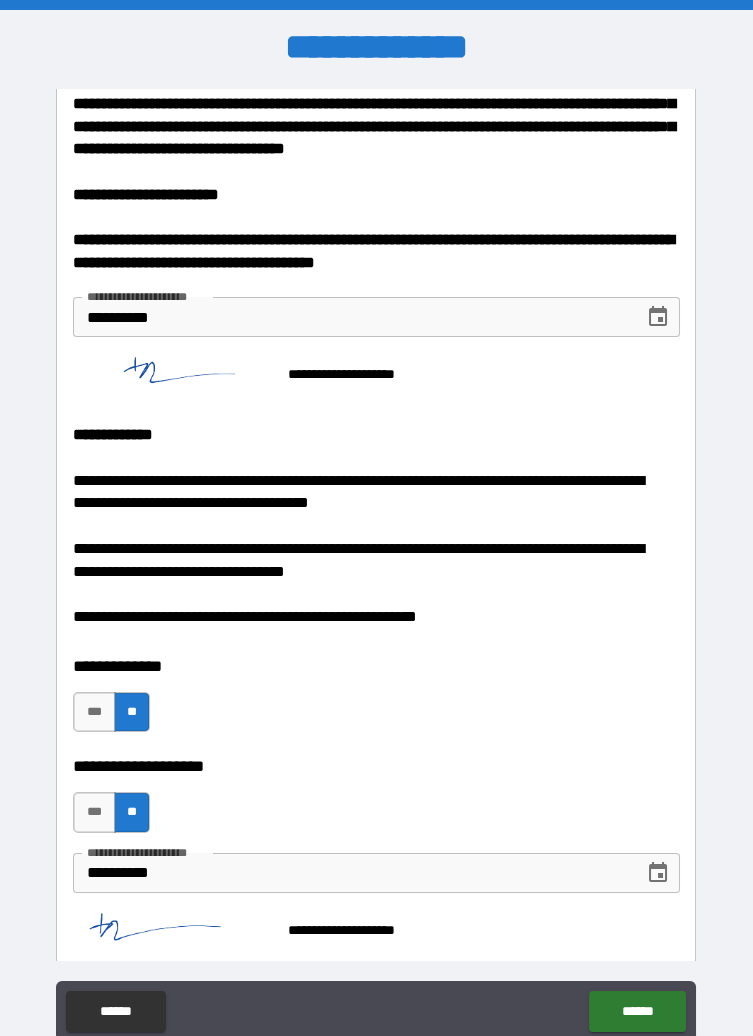 click on "******" at bounding box center (637, 1011) 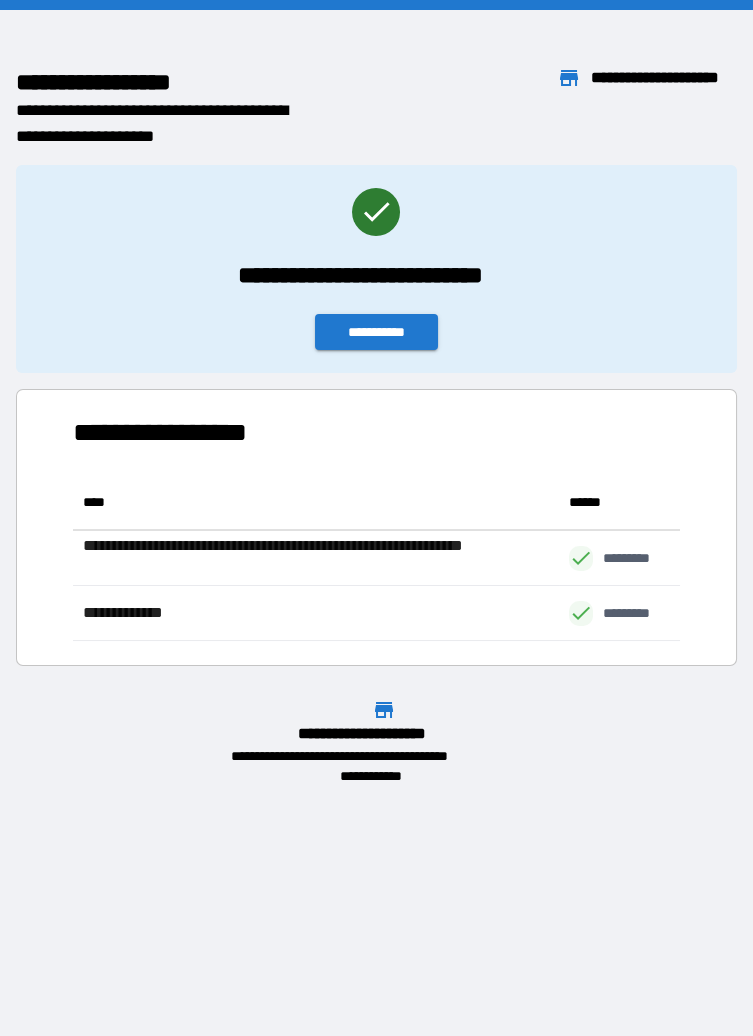 scroll, scrollTop: 0, scrollLeft: 0, axis: both 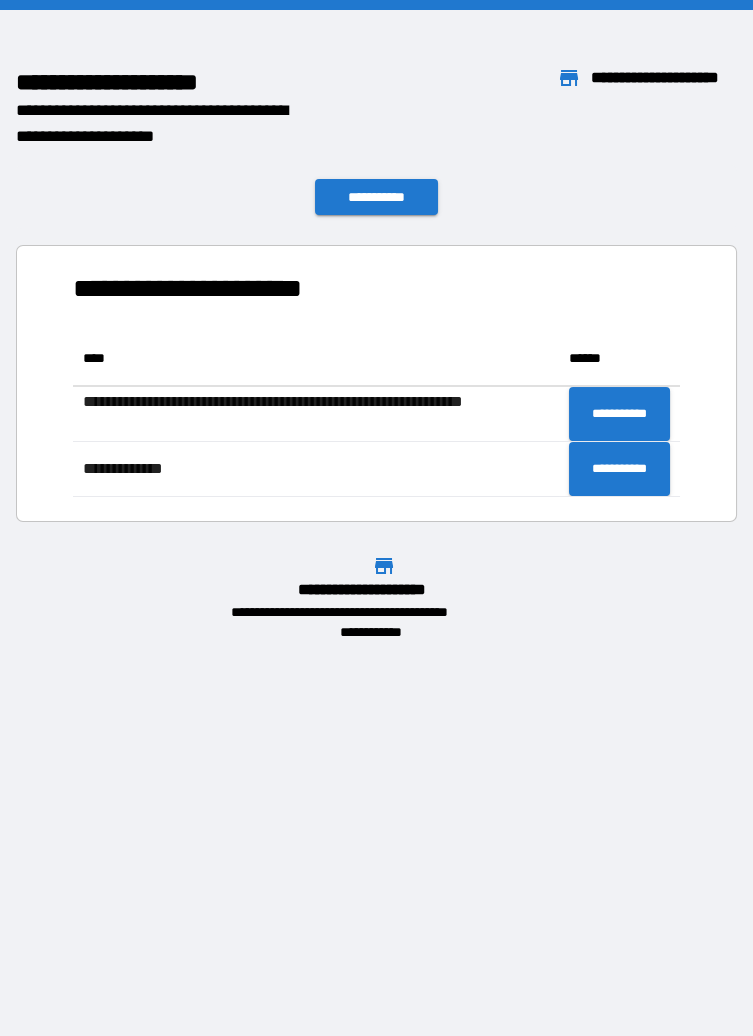 click on "**********" at bounding box center (376, 99) 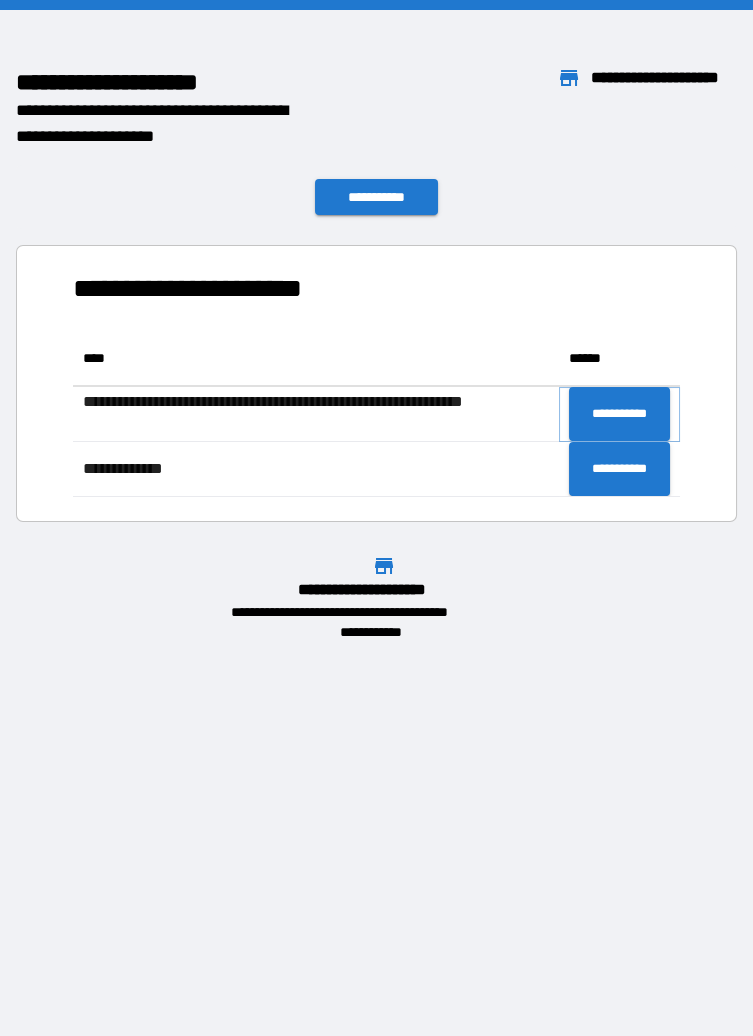 click on "**********" at bounding box center (619, 414) 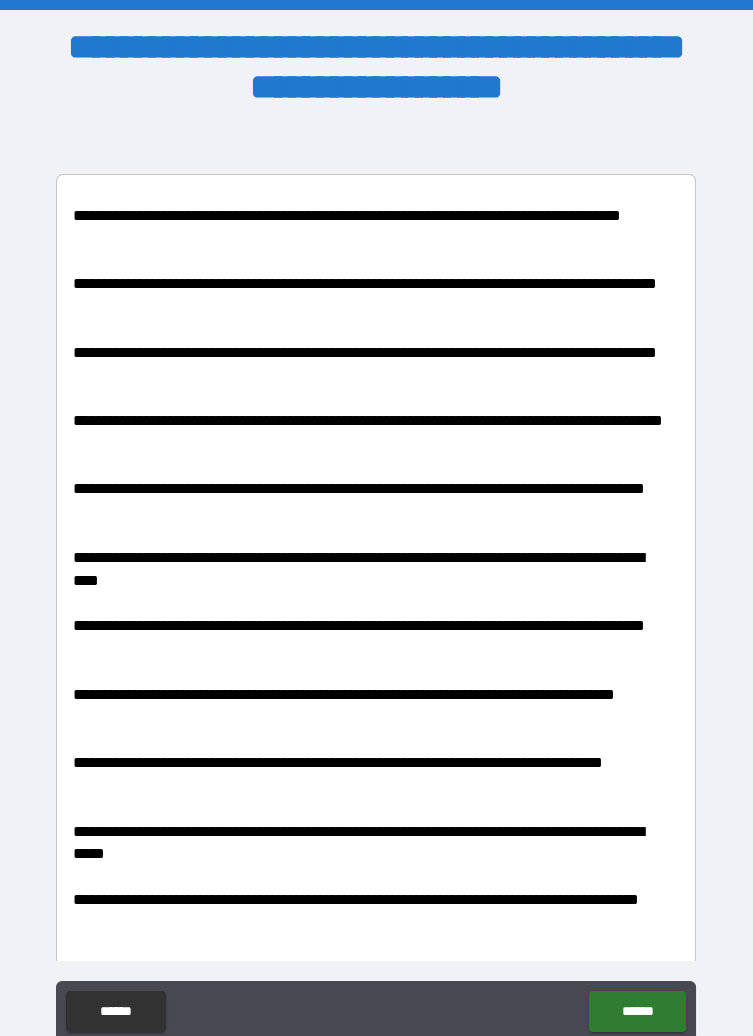 click on "******" at bounding box center (637, 1011) 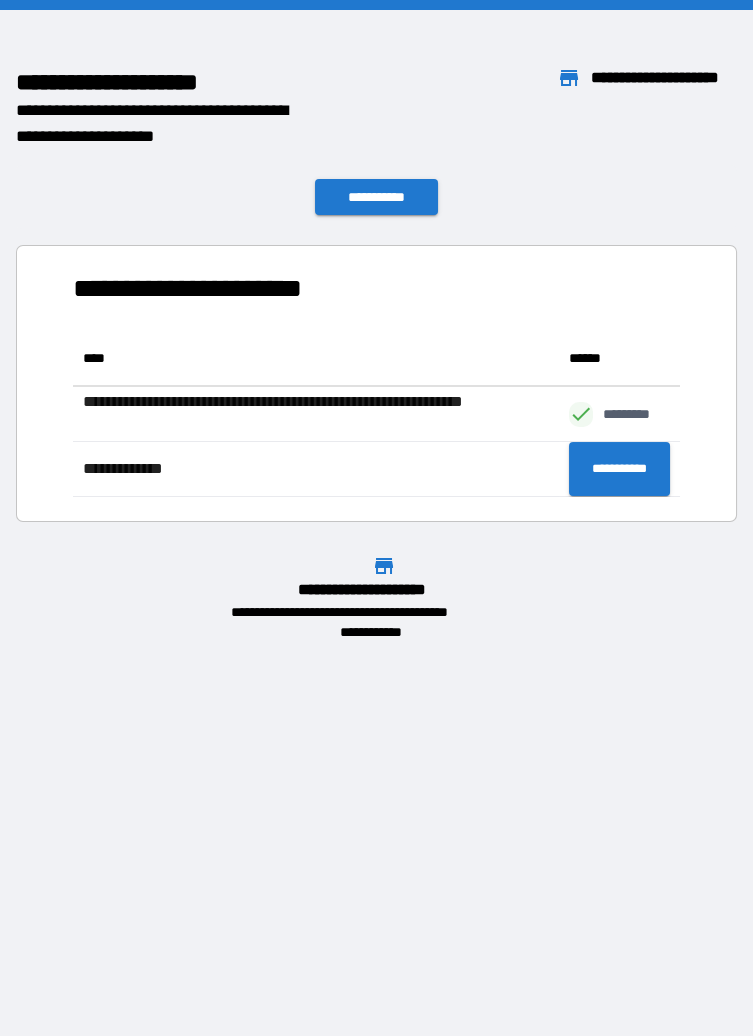 scroll, scrollTop: 0, scrollLeft: 0, axis: both 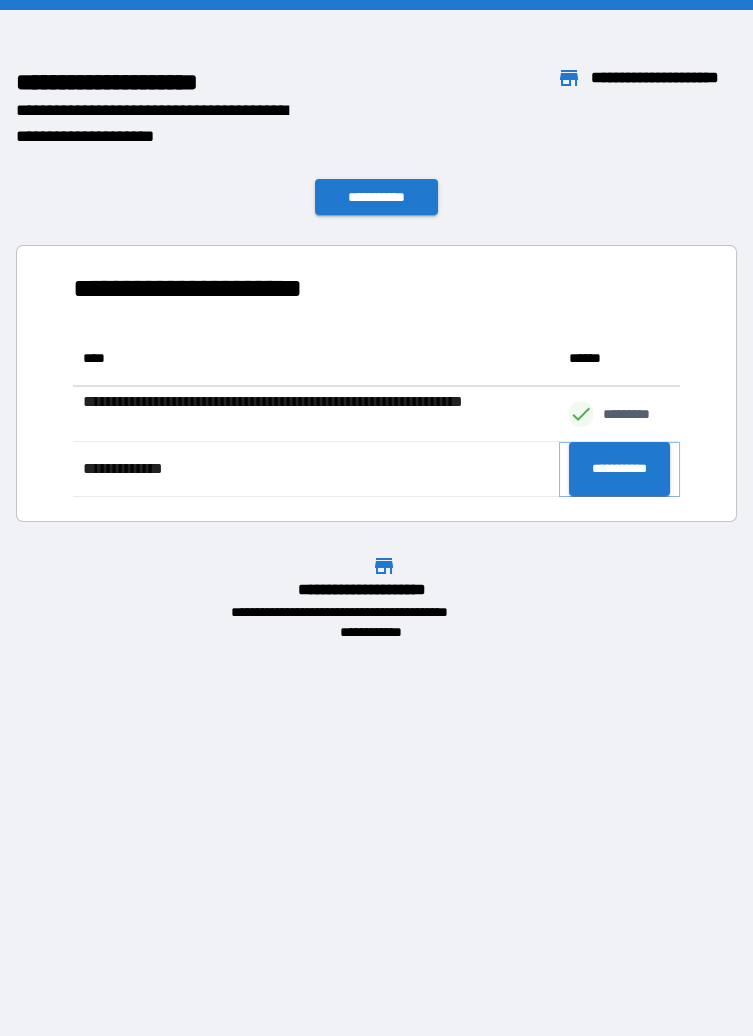 click on "**********" at bounding box center (619, 469) 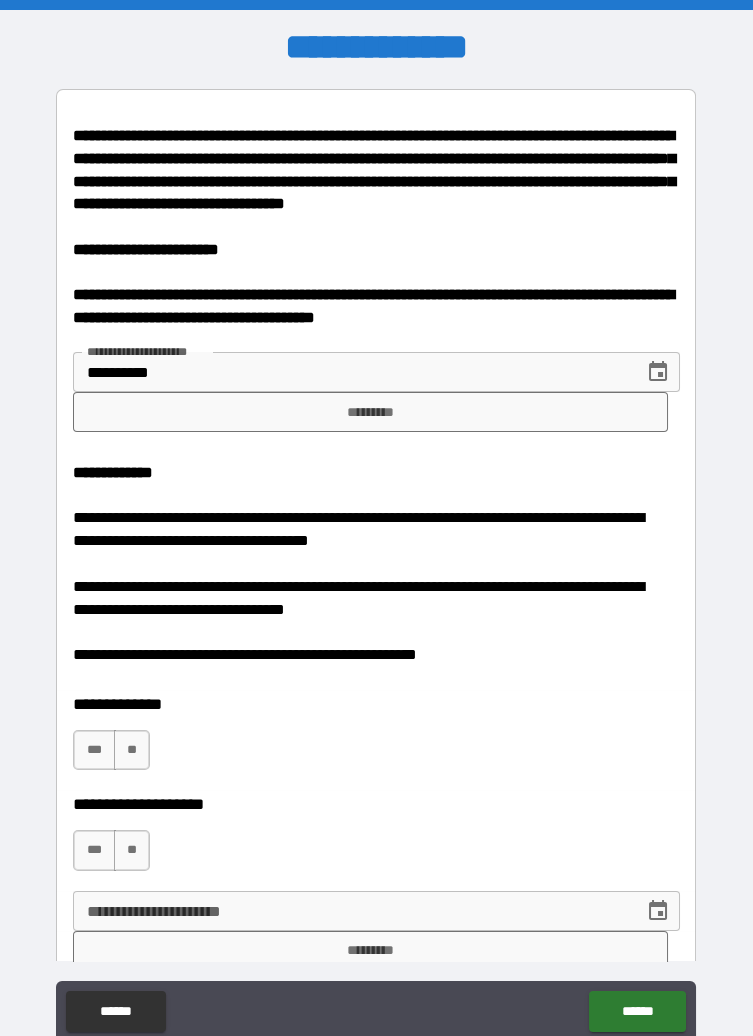 click on "*********" at bounding box center (370, 412) 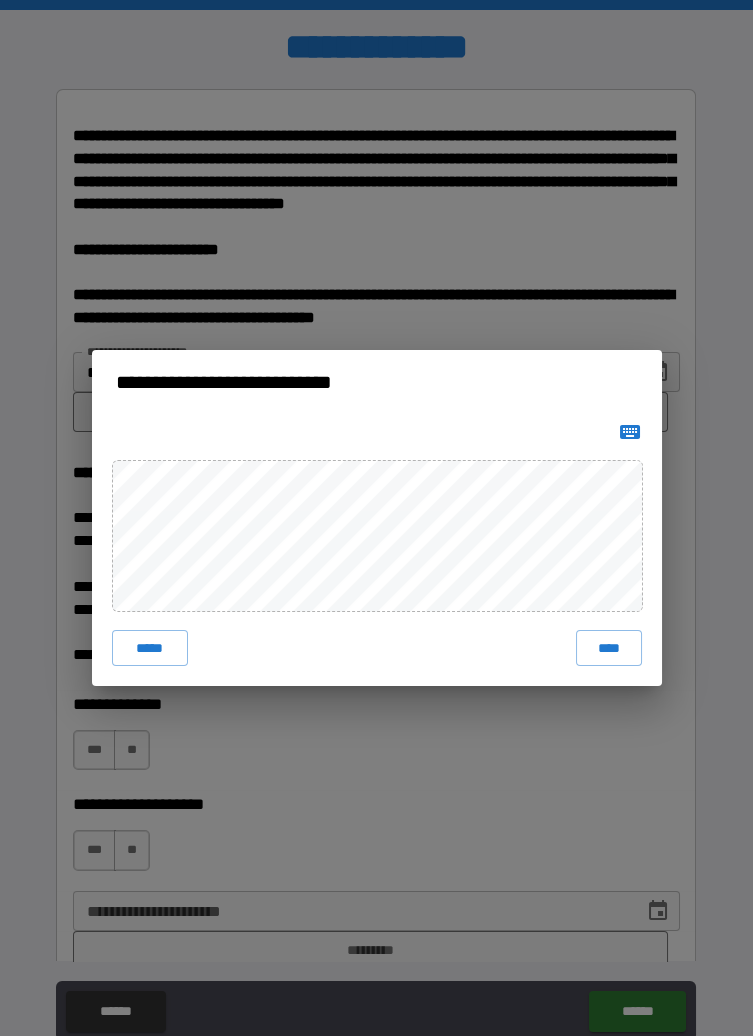 click on "****" at bounding box center (608, 648) 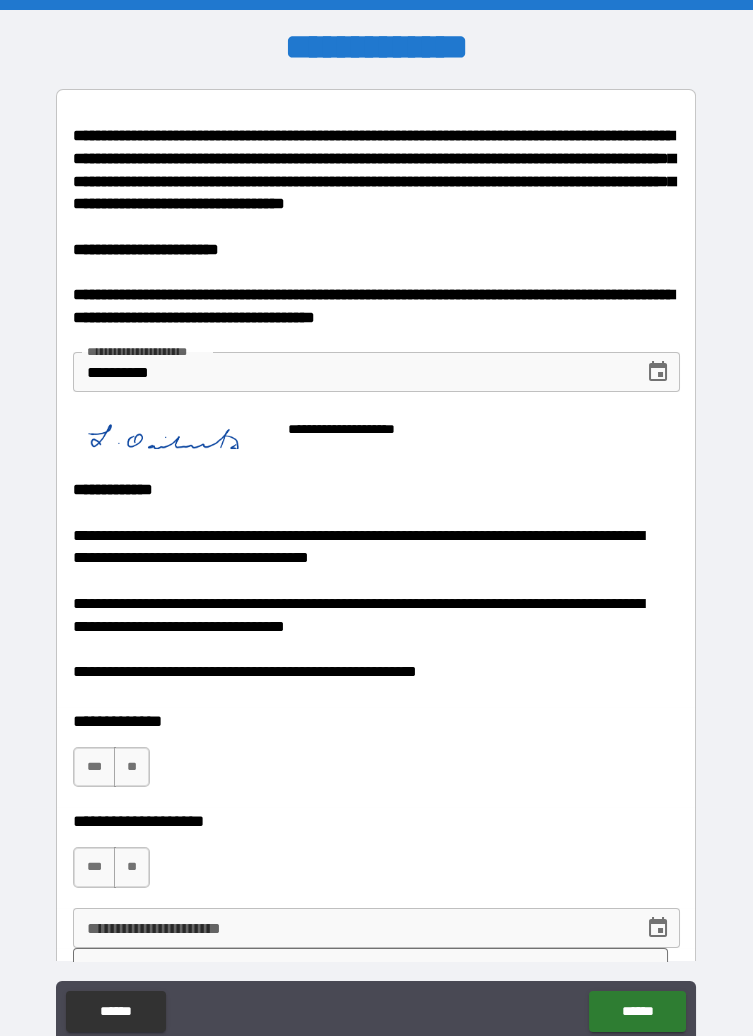 click on "******" at bounding box center [637, 1011] 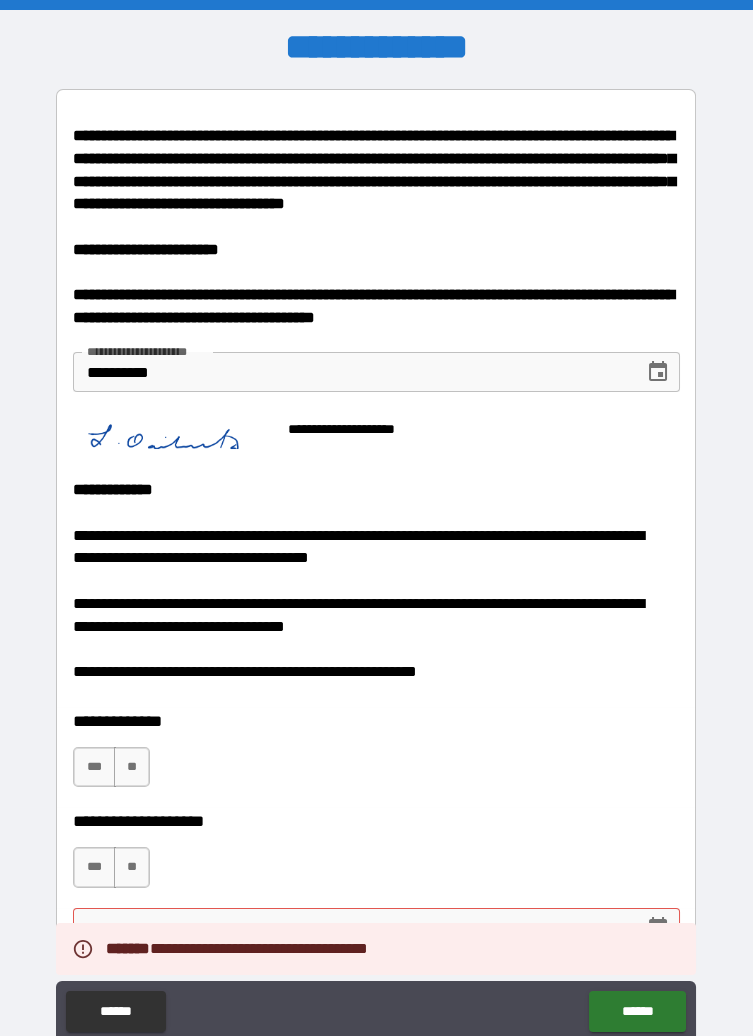 click on "******" at bounding box center [637, 1011] 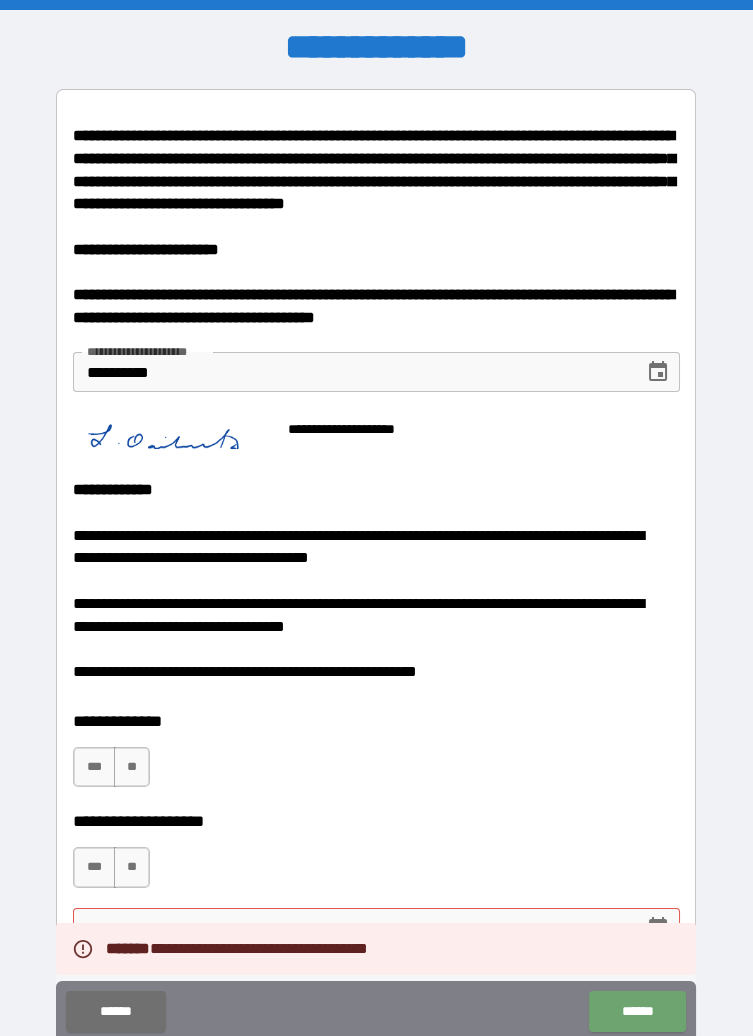 click on "******" at bounding box center [637, 1011] 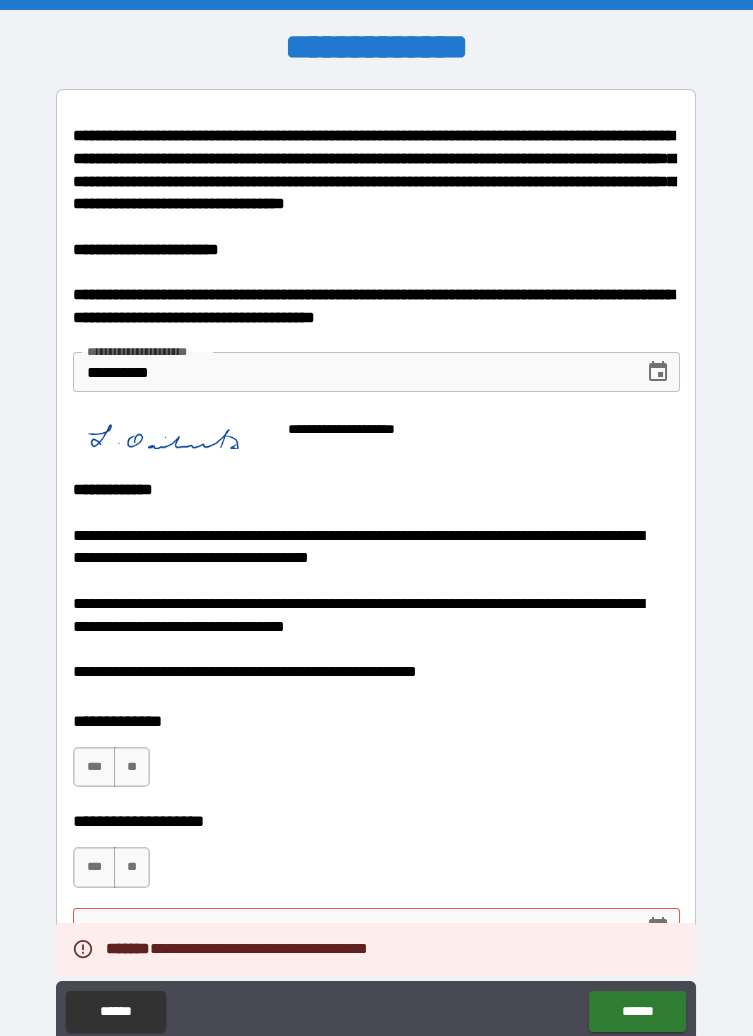 click on "******" at bounding box center (637, 1011) 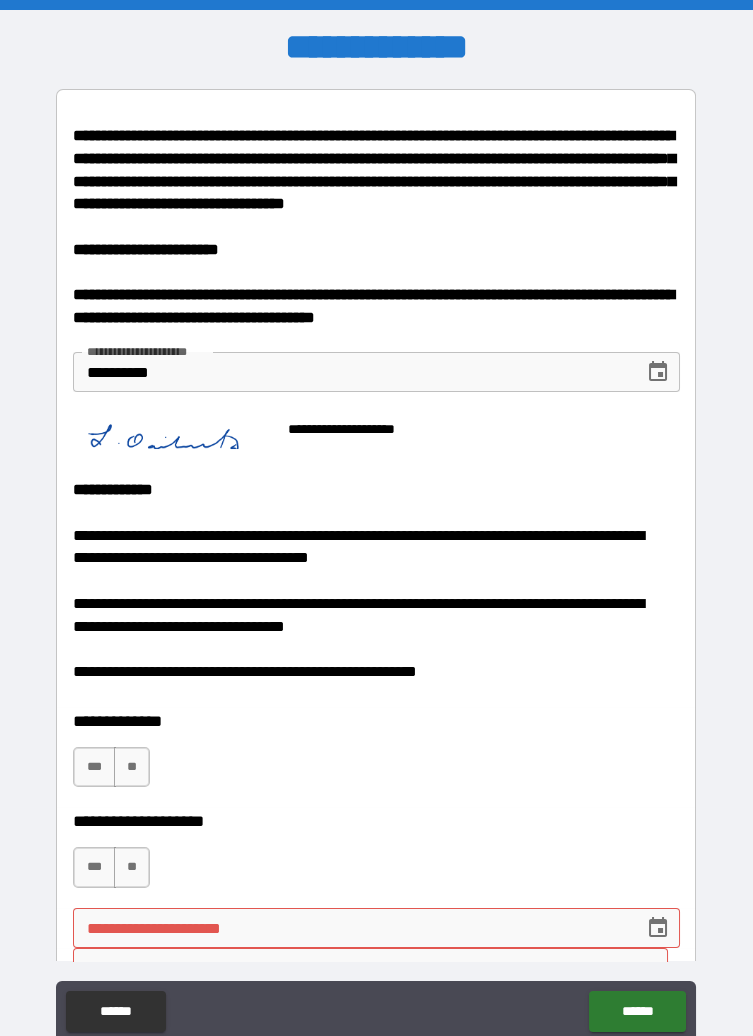 click on "******" at bounding box center (637, 1011) 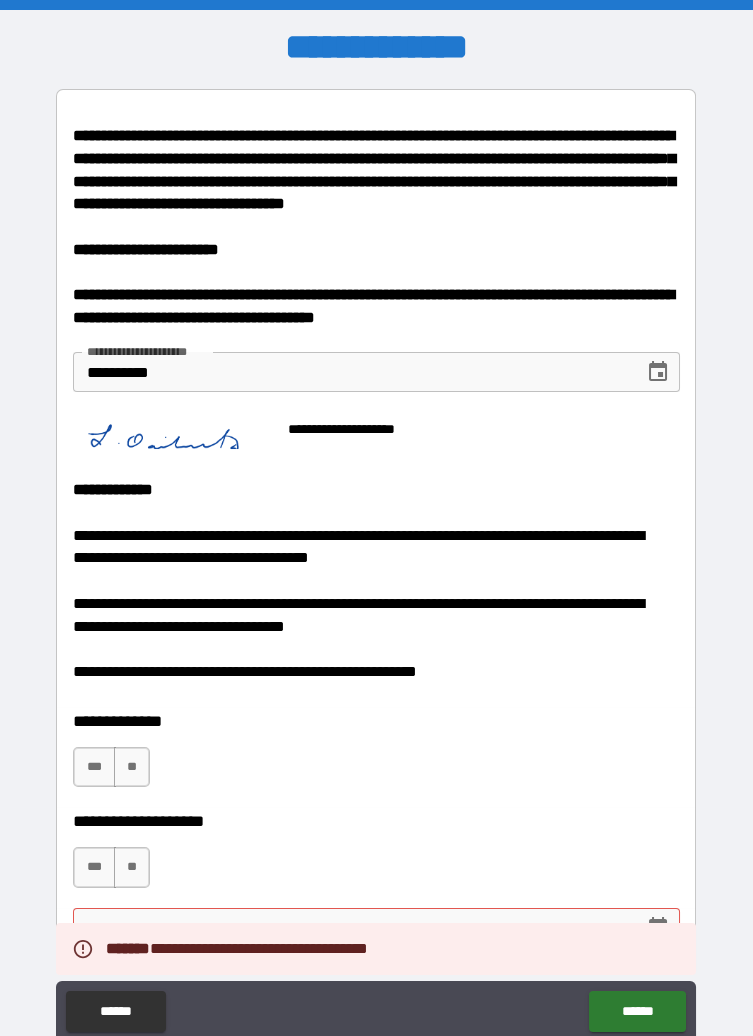 click on "******" at bounding box center (637, 1011) 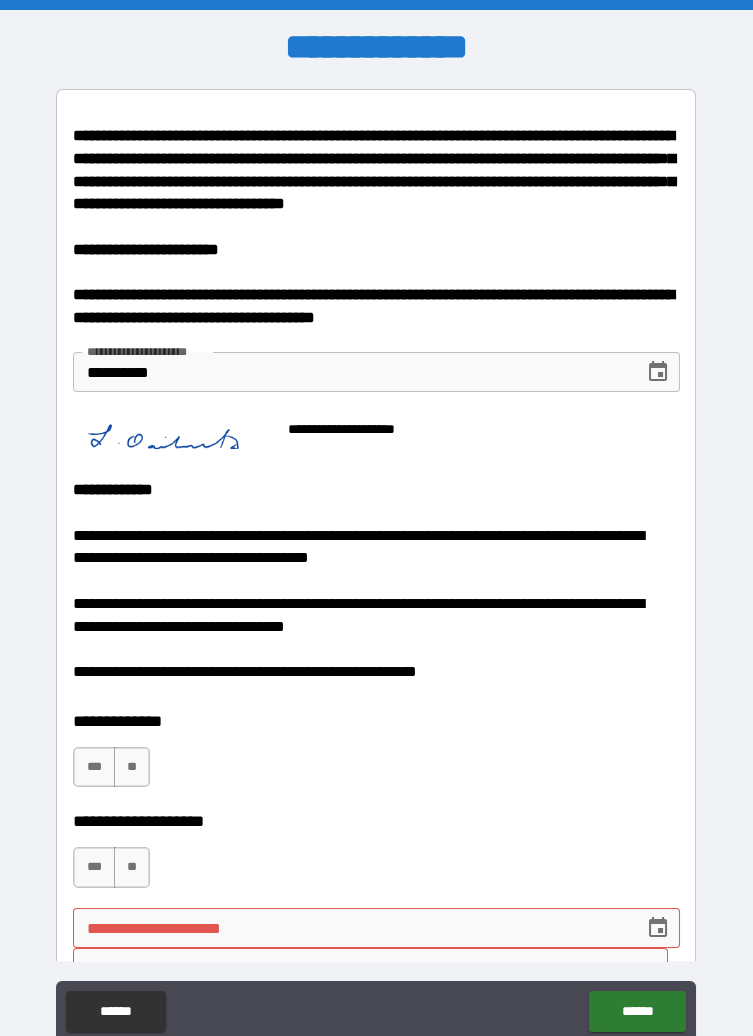 click on "**********" at bounding box center (351, 372) 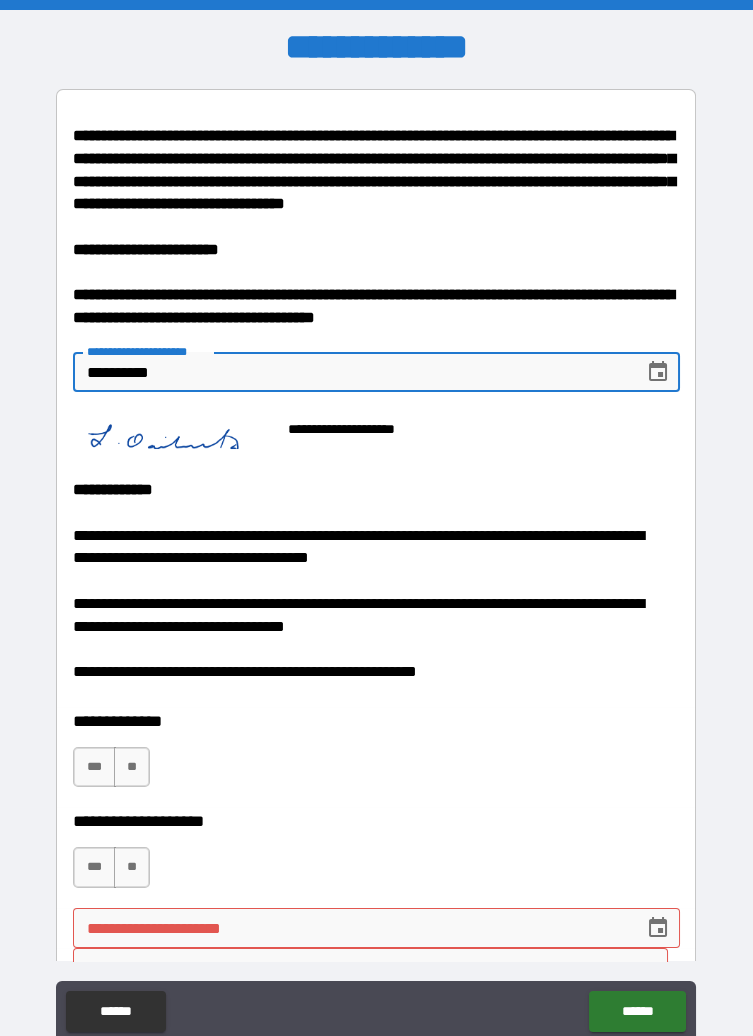 click on "**********" at bounding box center [351, 372] 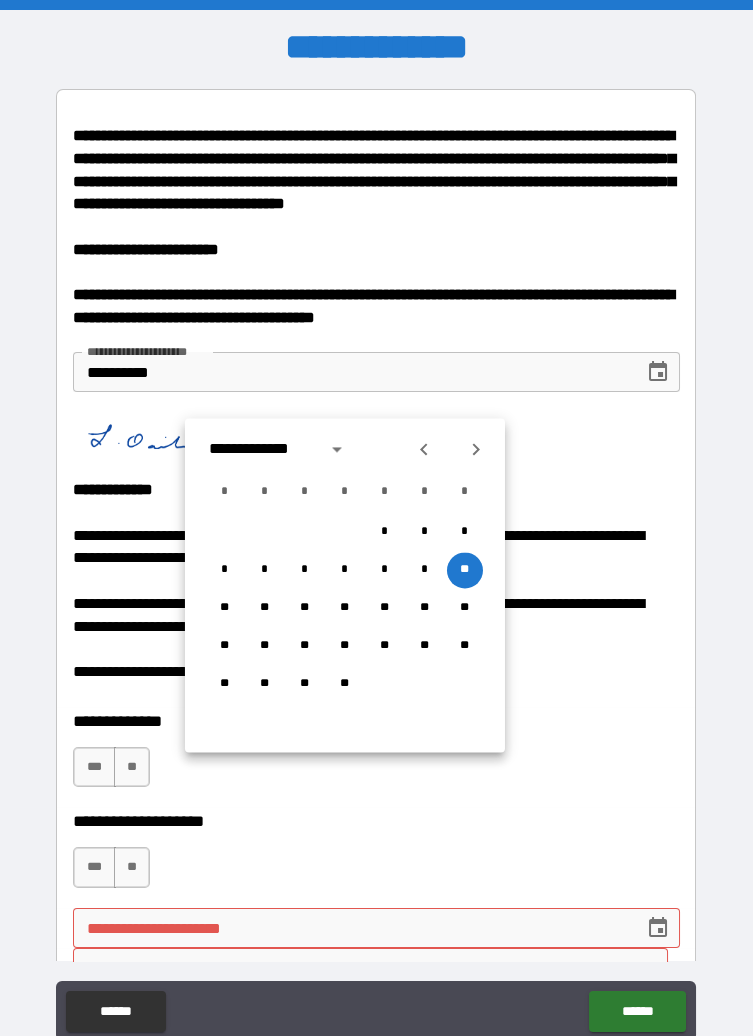 click on "**********" at bounding box center (376, 757) 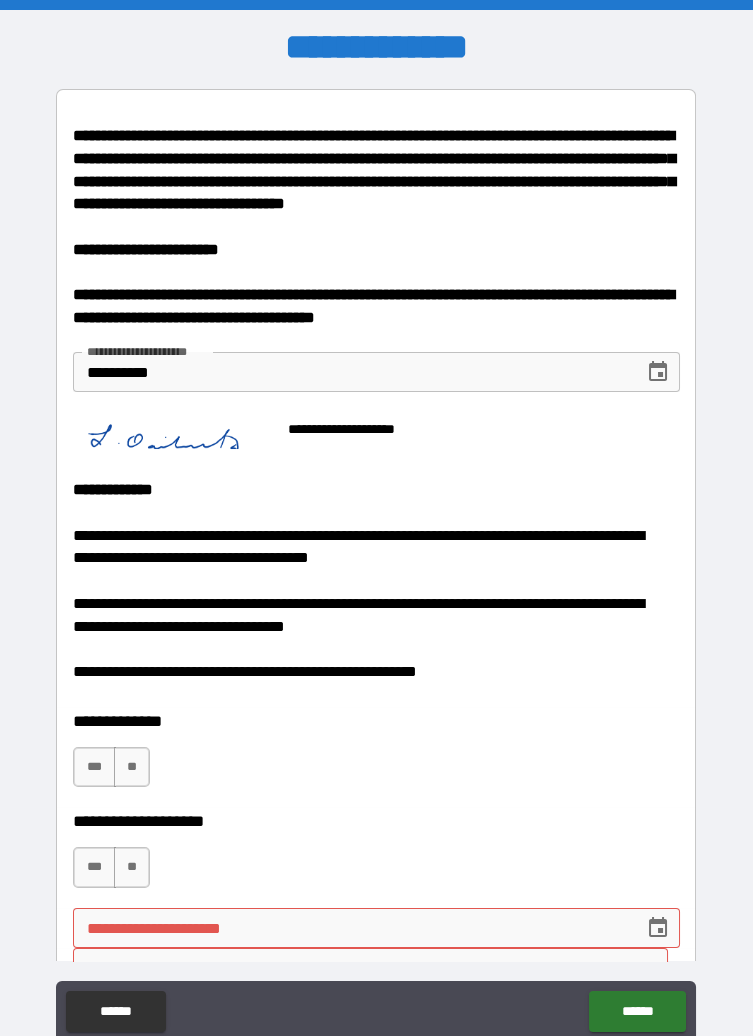 click on "******" at bounding box center (637, 1011) 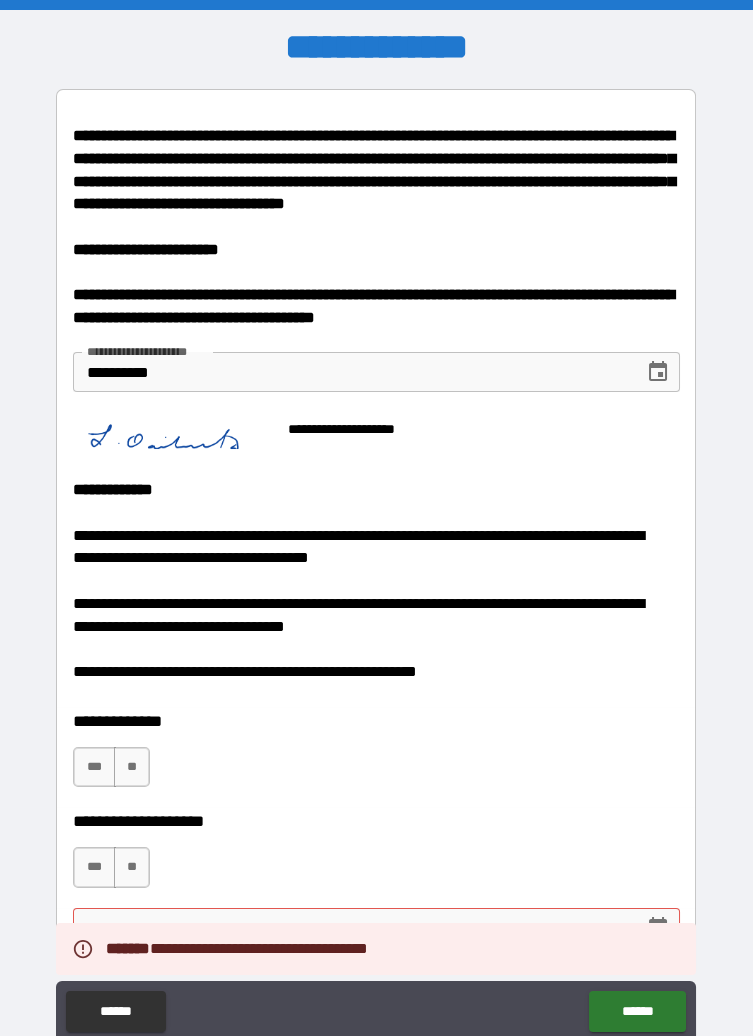 click on "******" at bounding box center [637, 1011] 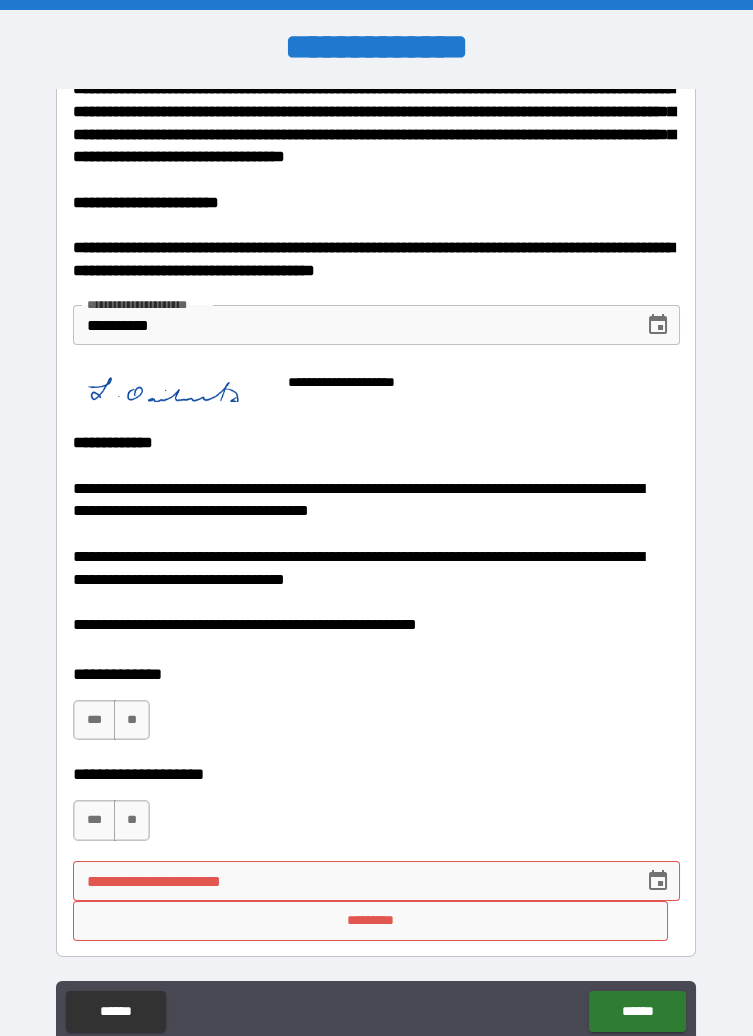 click on "**********" at bounding box center (351, 325) 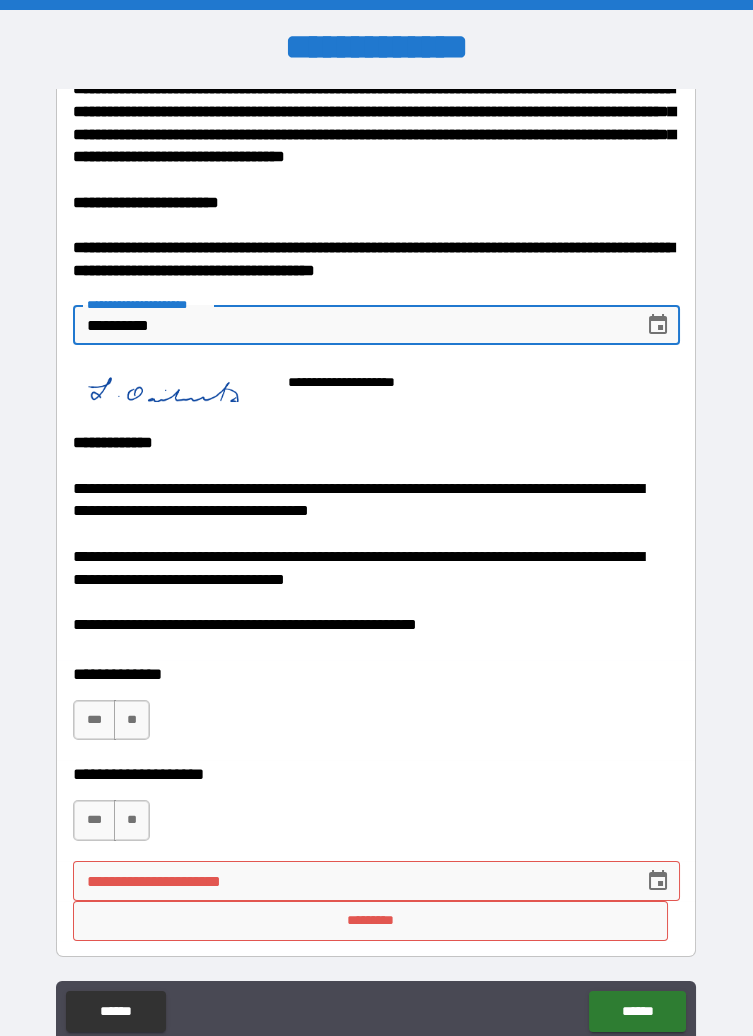 click 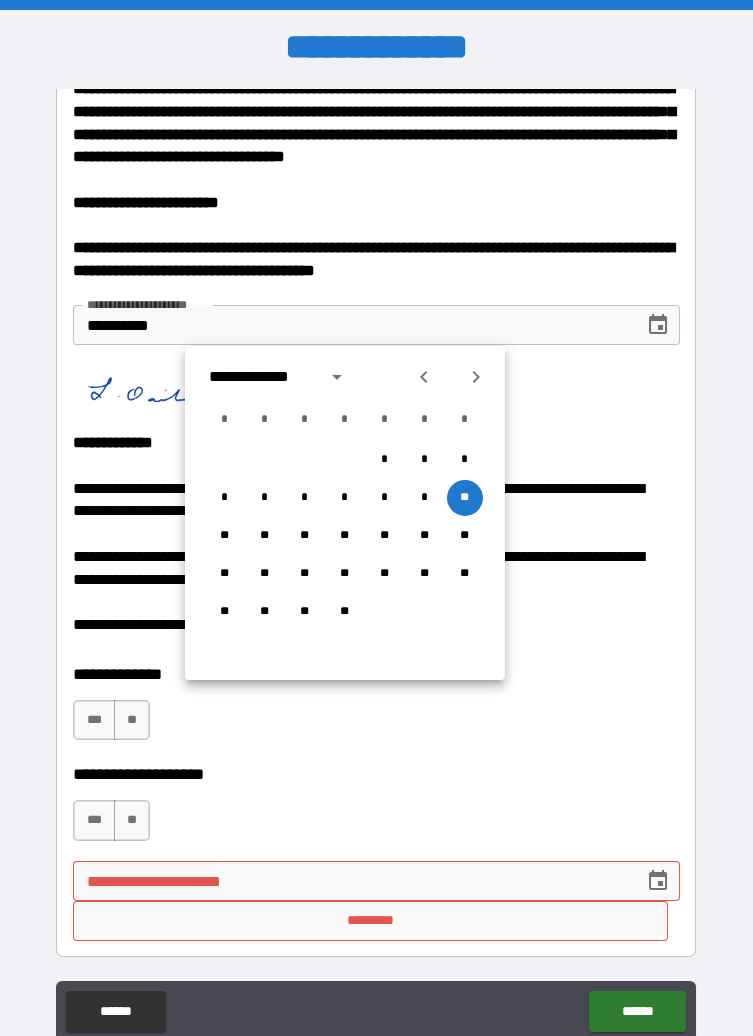 click on "* * * * * * * * * ** ** ** ** ** ** ** ** ** ** ** ** ** ** ** ** ** ** **" at bounding box center [345, 560] 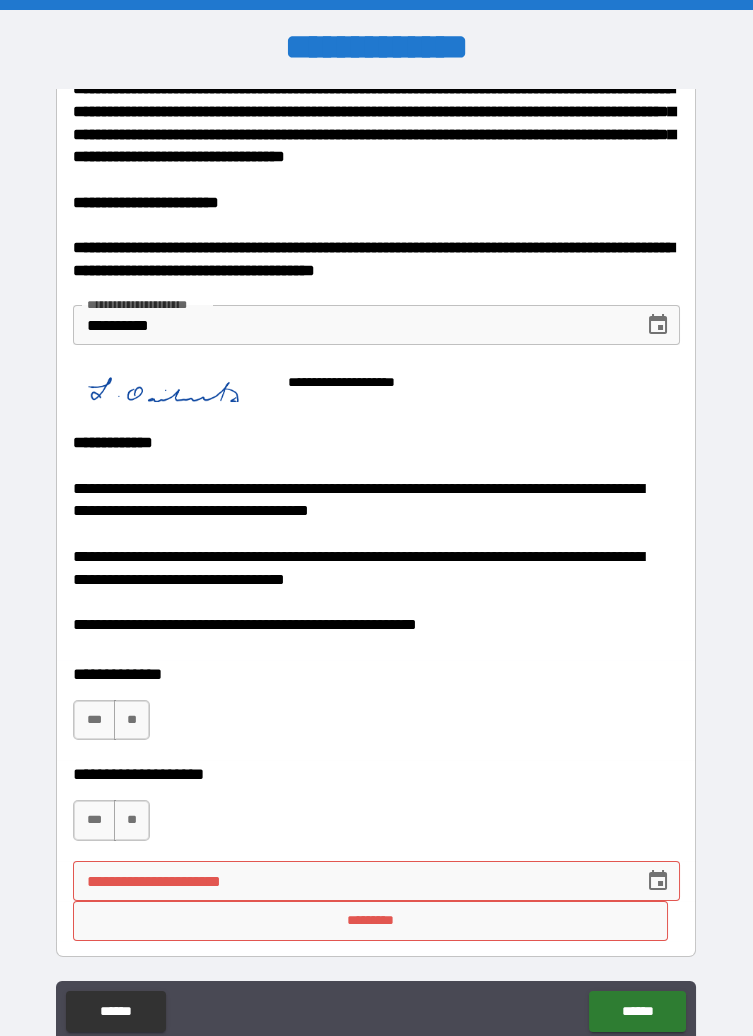 click on "**********" at bounding box center [351, 325] 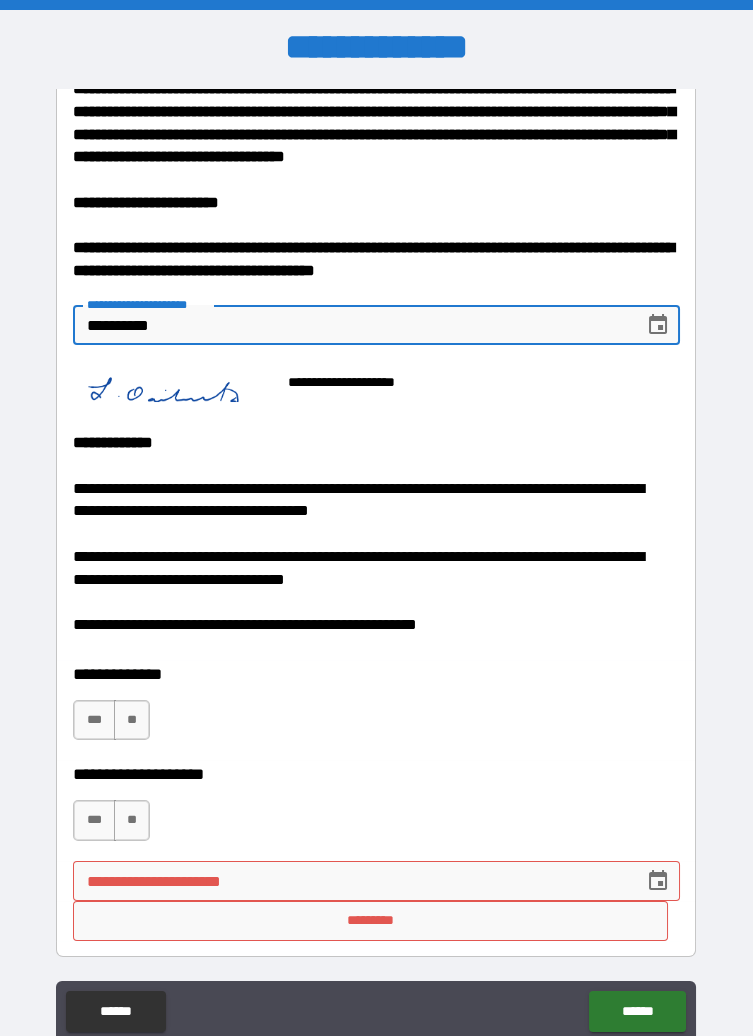 scroll, scrollTop: 96, scrollLeft: 0, axis: vertical 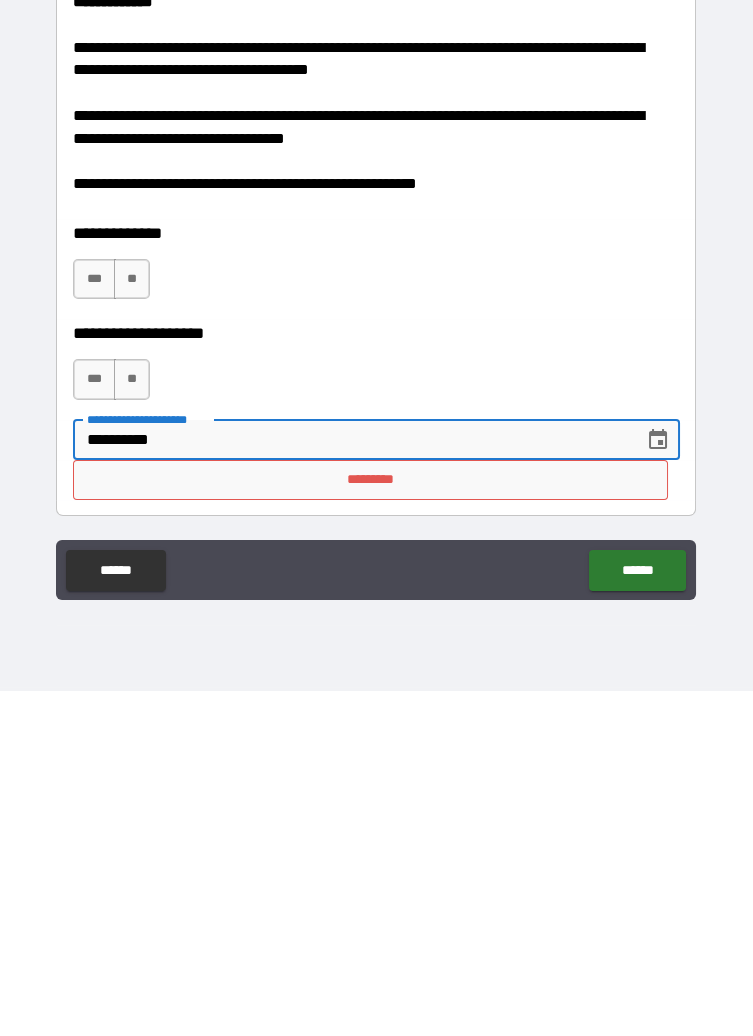 type on "**********" 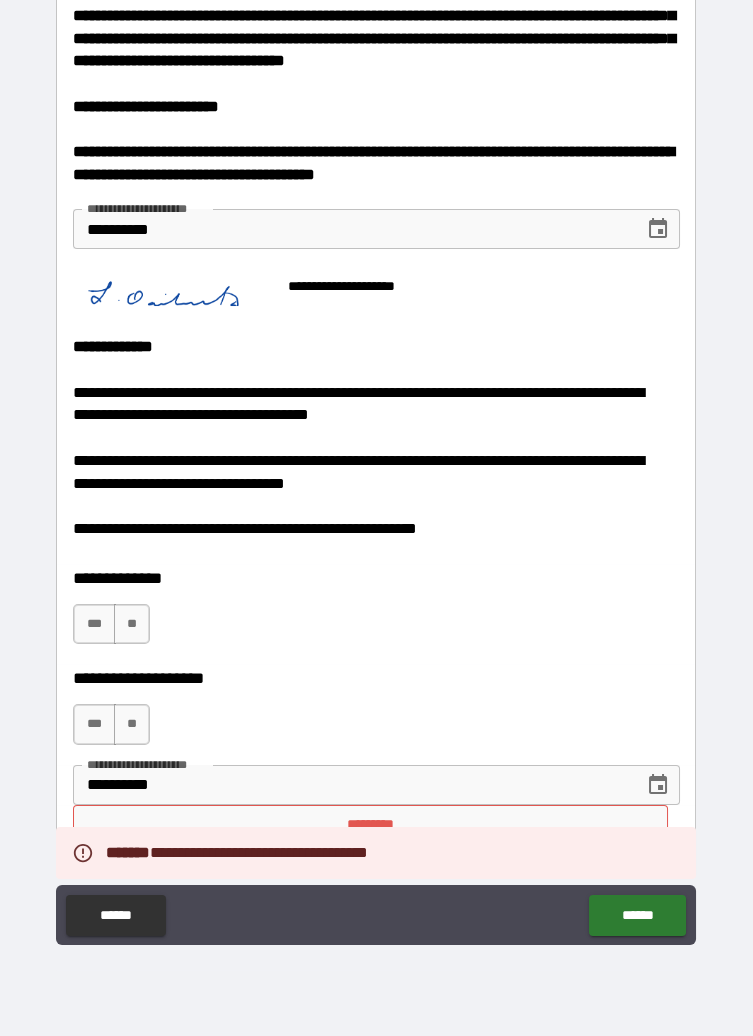 click on "******" at bounding box center [637, 915] 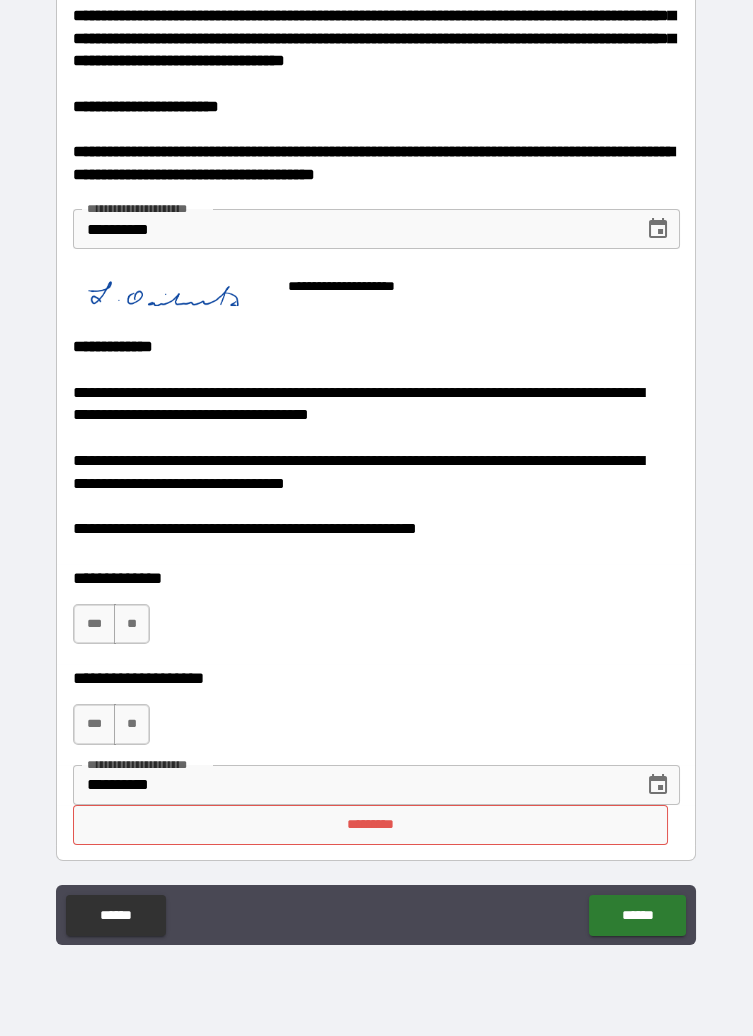 click on "******" at bounding box center (637, 915) 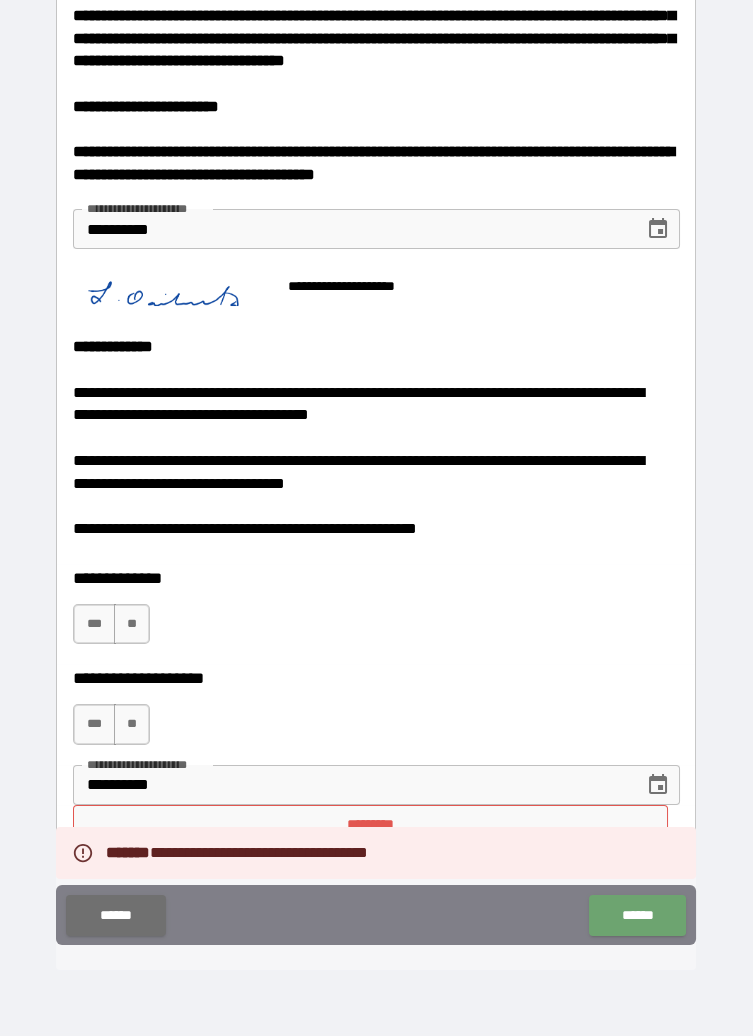click on "******" at bounding box center [637, 915] 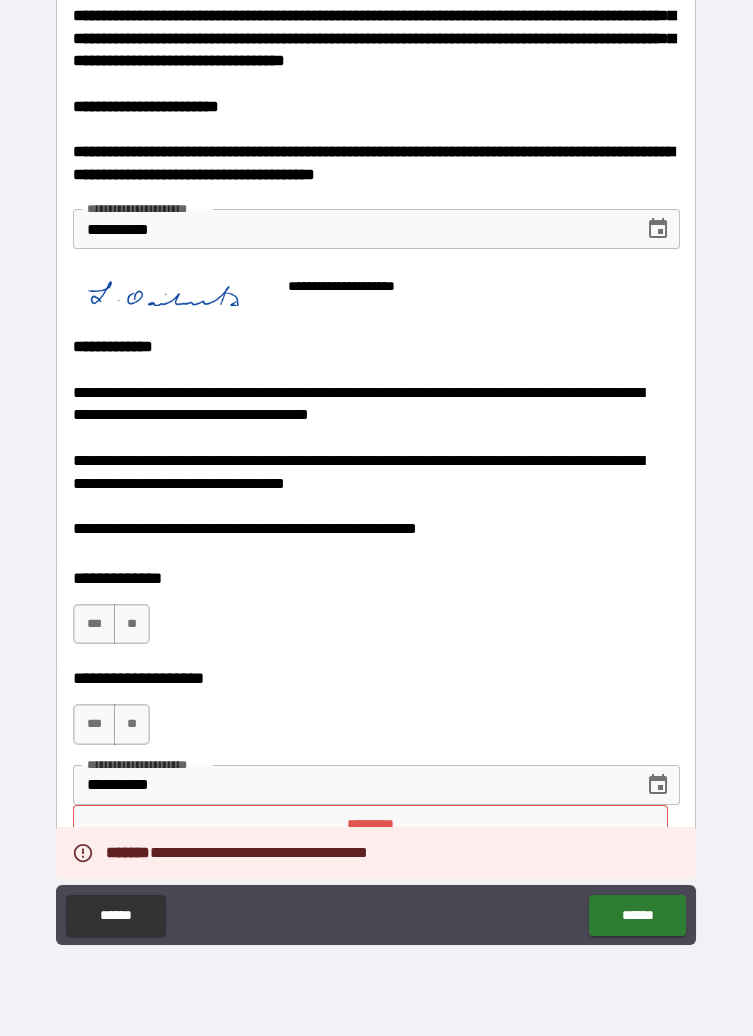 click on "******" at bounding box center (637, 915) 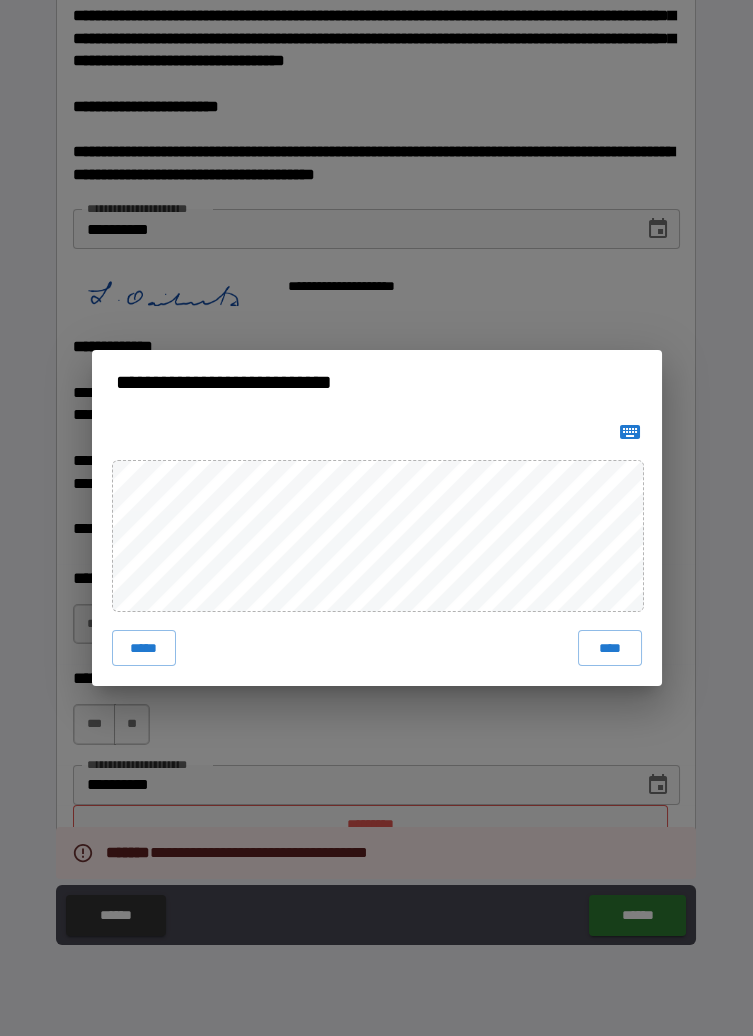 click on "**********" at bounding box center [376, 518] 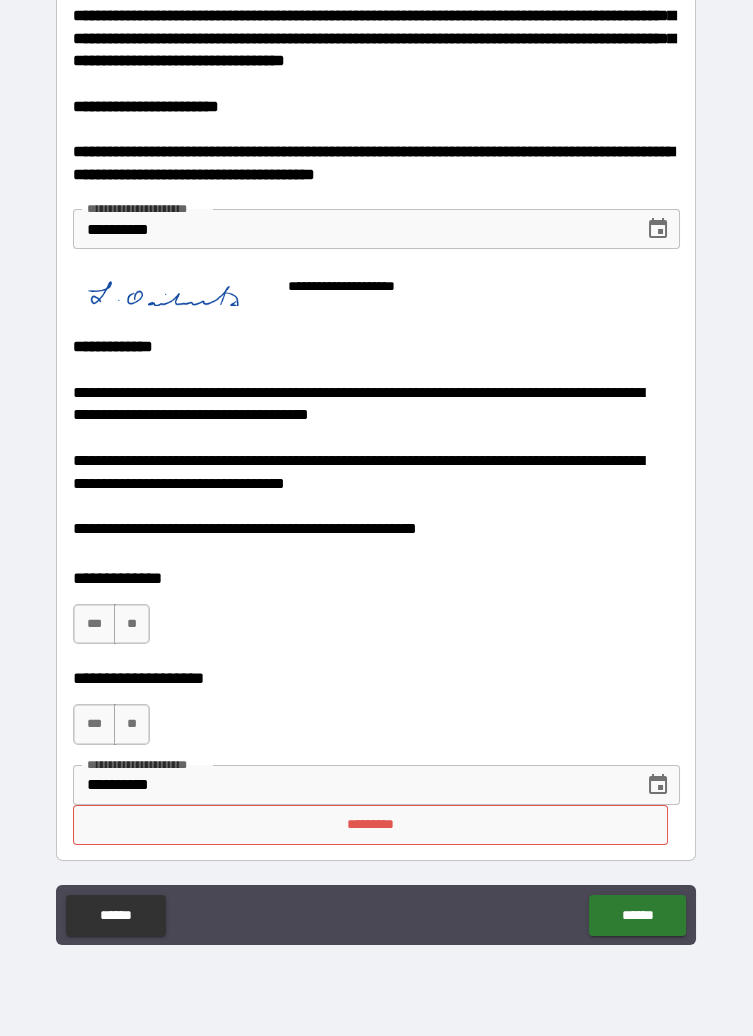 click on "*********" at bounding box center (370, 825) 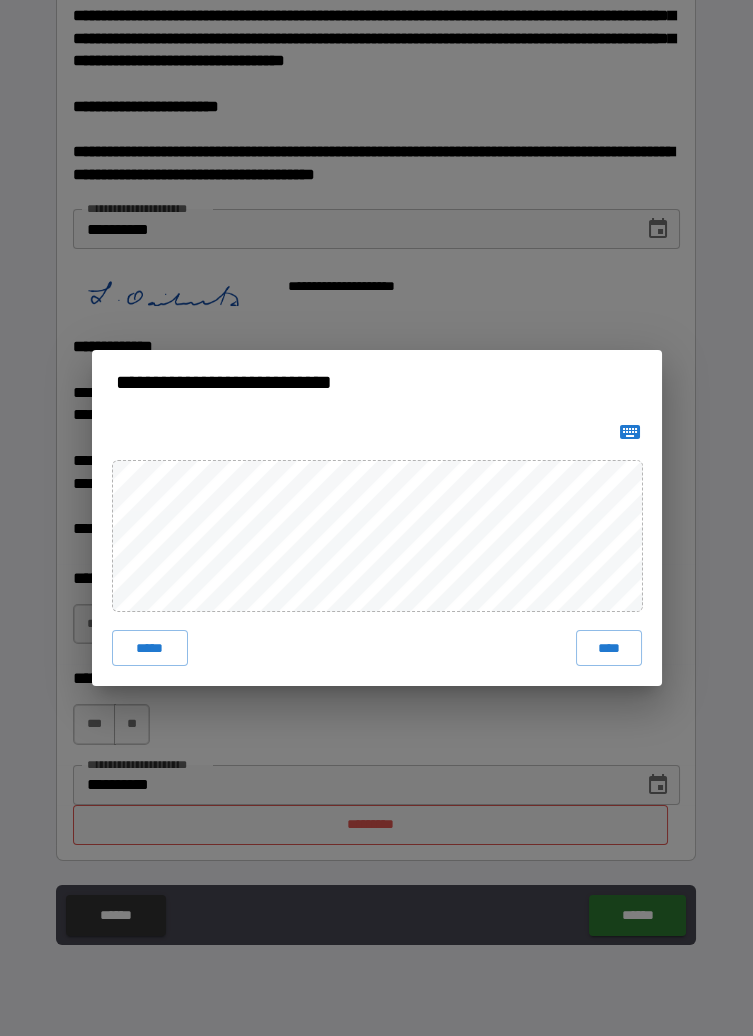 click on "****" at bounding box center [608, 648] 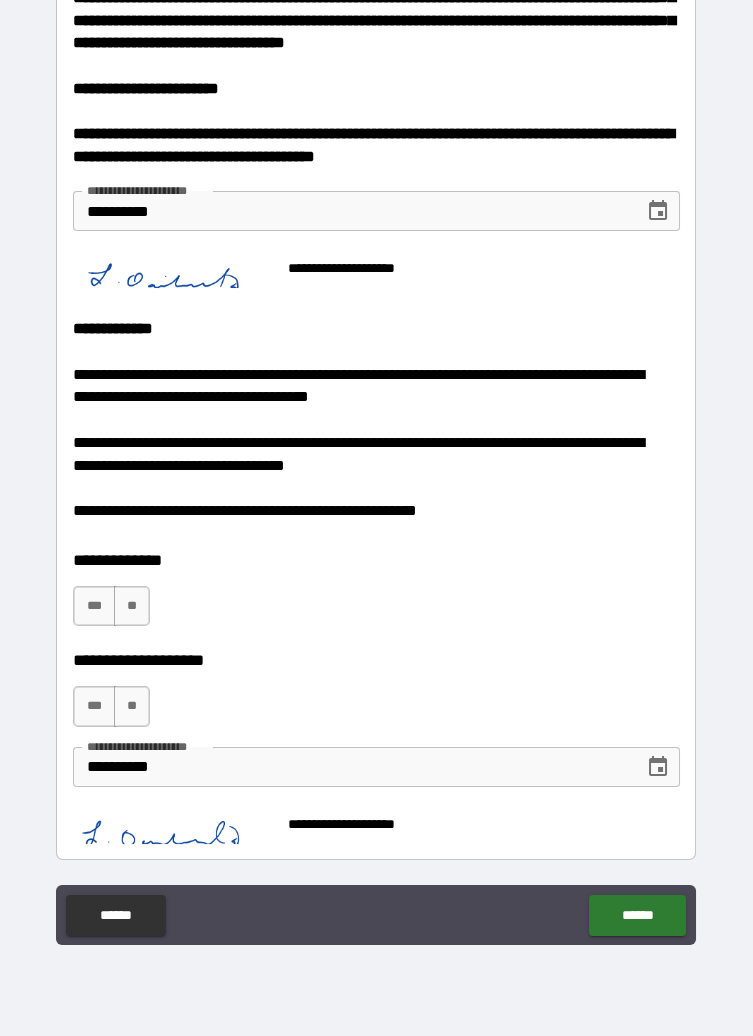 scroll, scrollTop: 89, scrollLeft: 0, axis: vertical 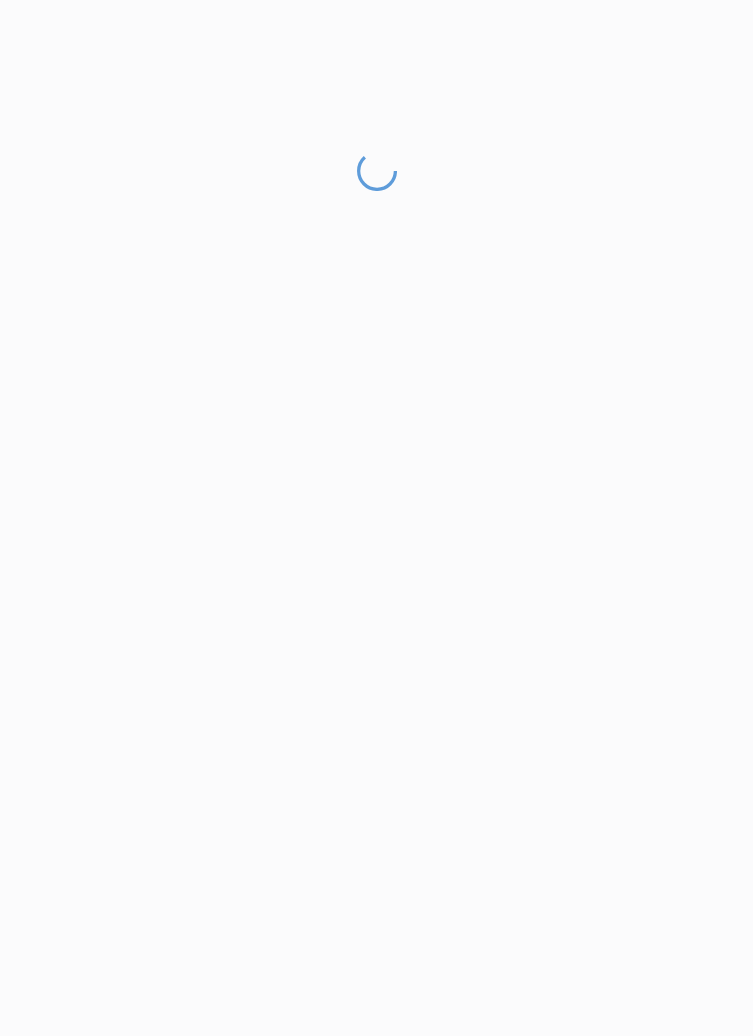 click at bounding box center [376, 593] 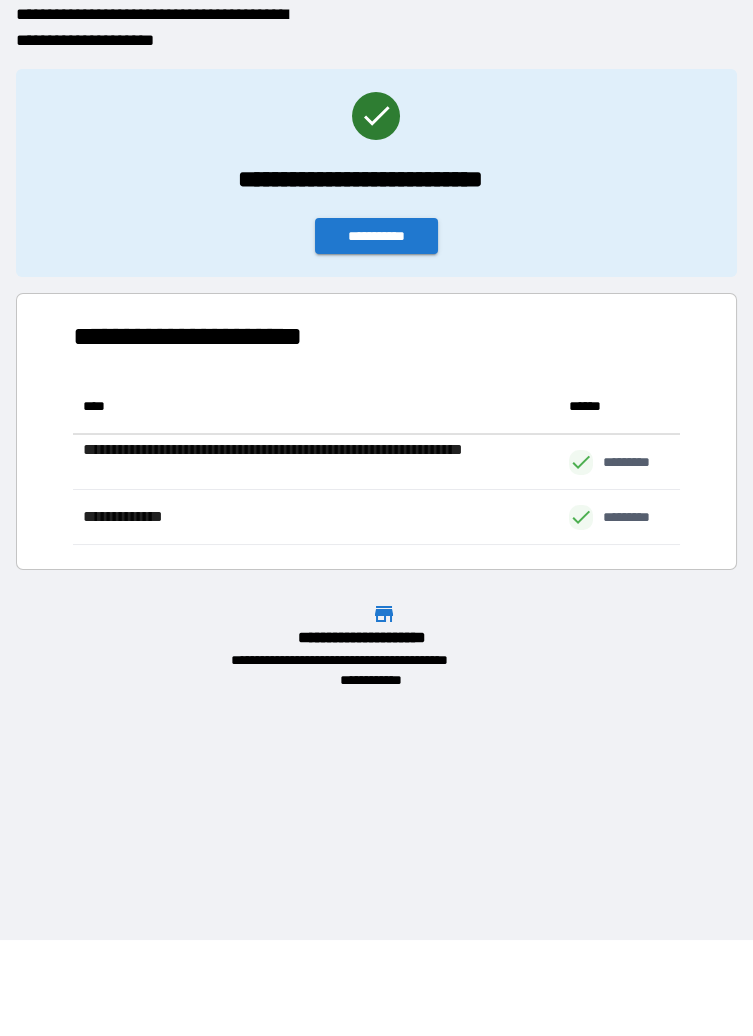 scroll, scrollTop: 0, scrollLeft: 0, axis: both 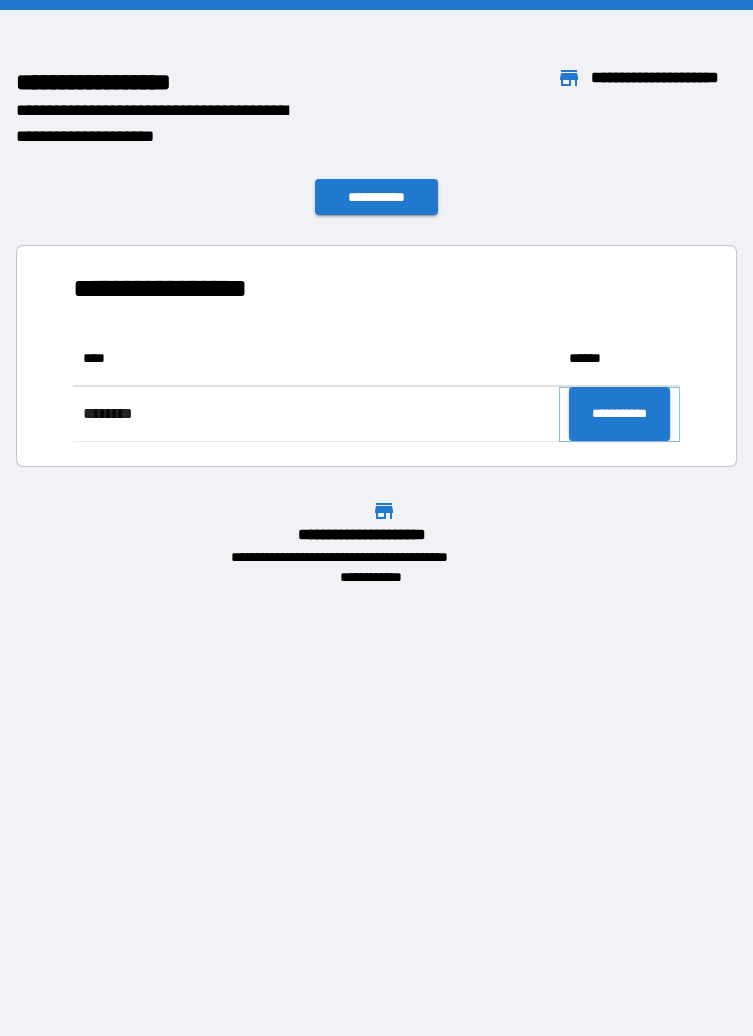 click on "**********" at bounding box center [619, 414] 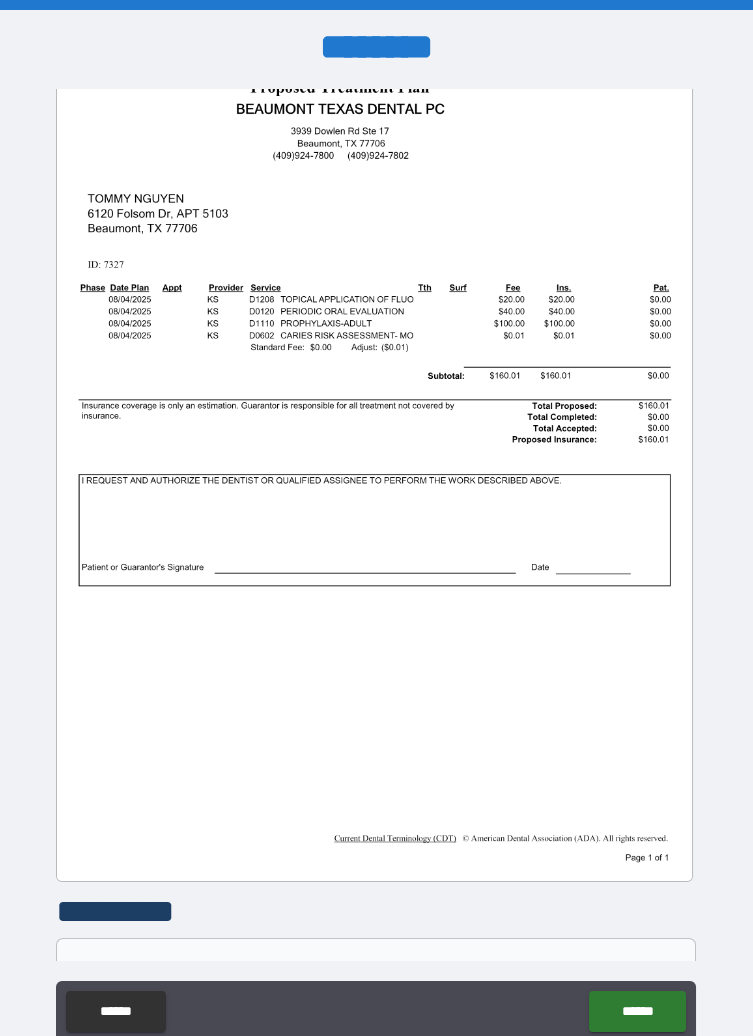 scroll, scrollTop: 318, scrollLeft: 0, axis: vertical 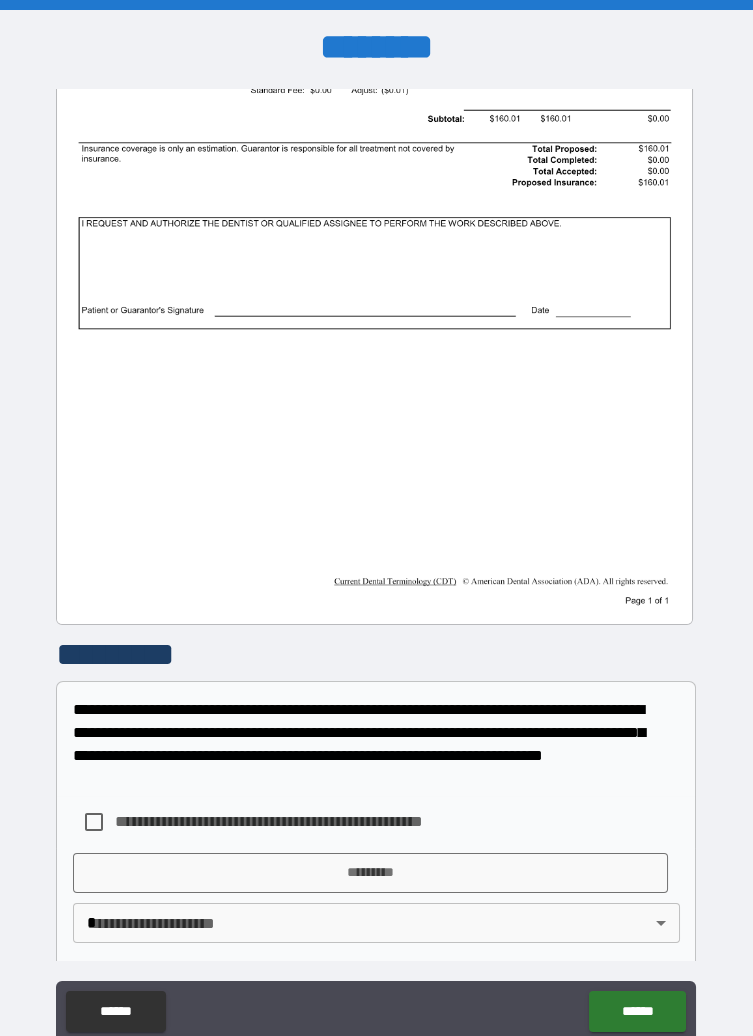 click on "*********" at bounding box center [370, 873] 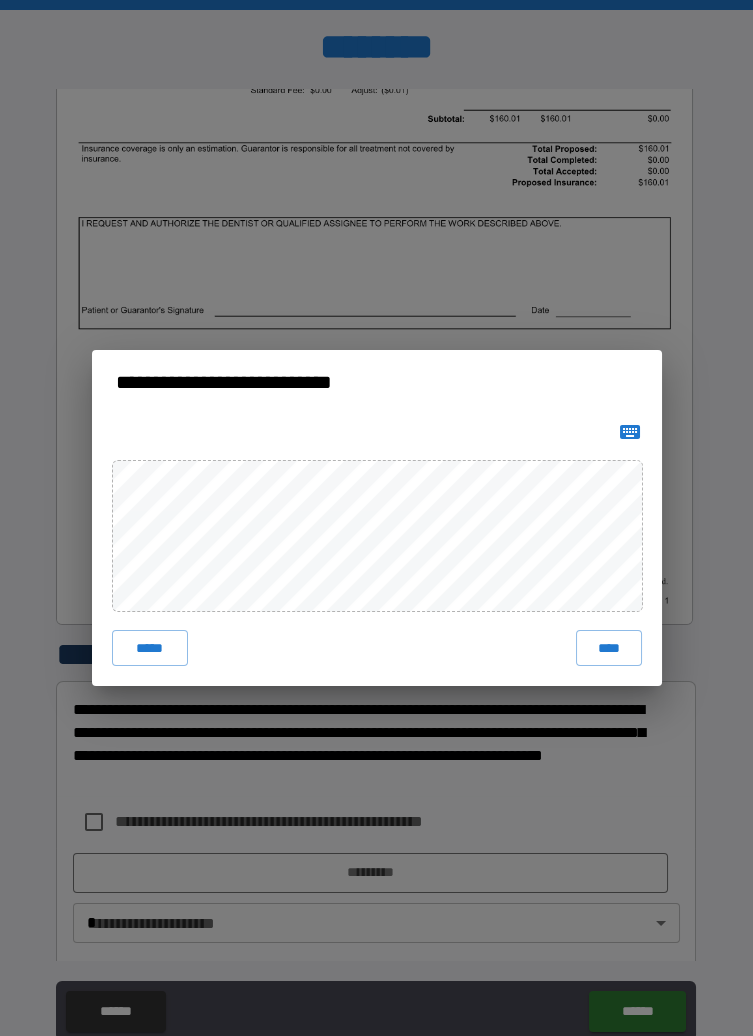 click on "****" at bounding box center [608, 648] 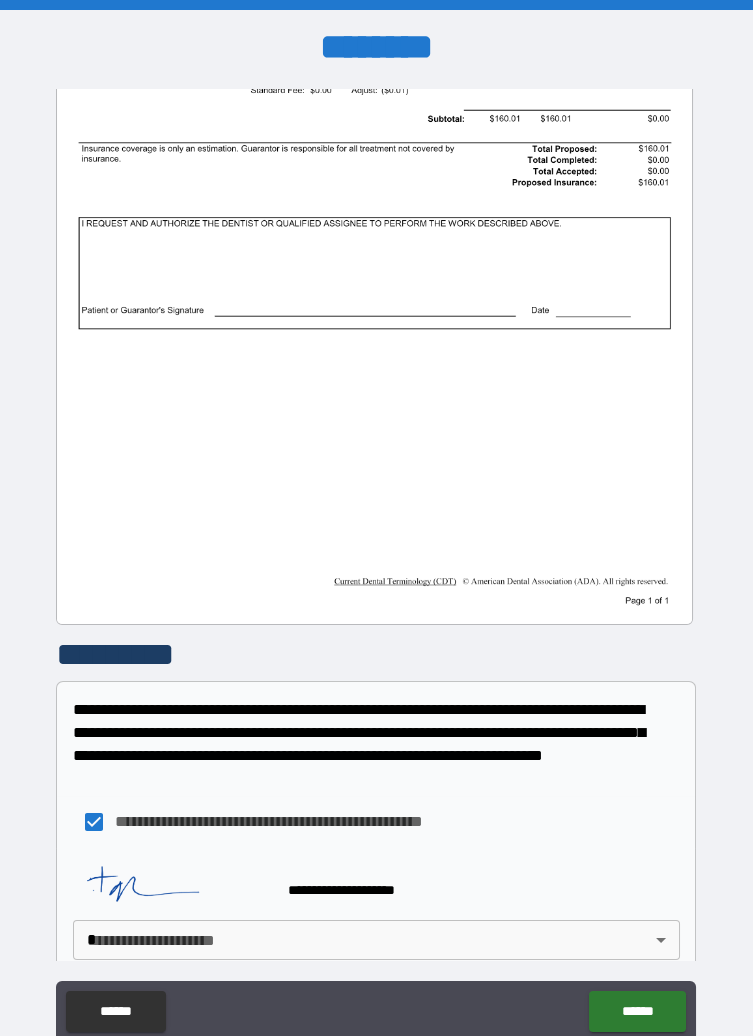 click on "******" at bounding box center (637, 1011) 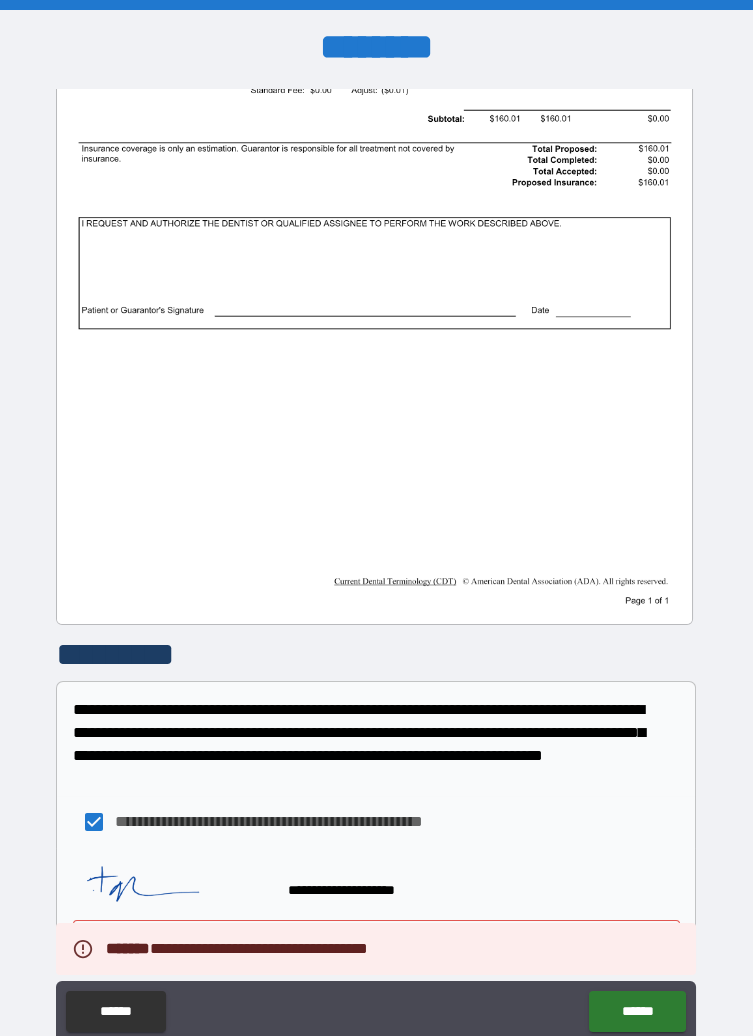 scroll, scrollTop: 336, scrollLeft: 0, axis: vertical 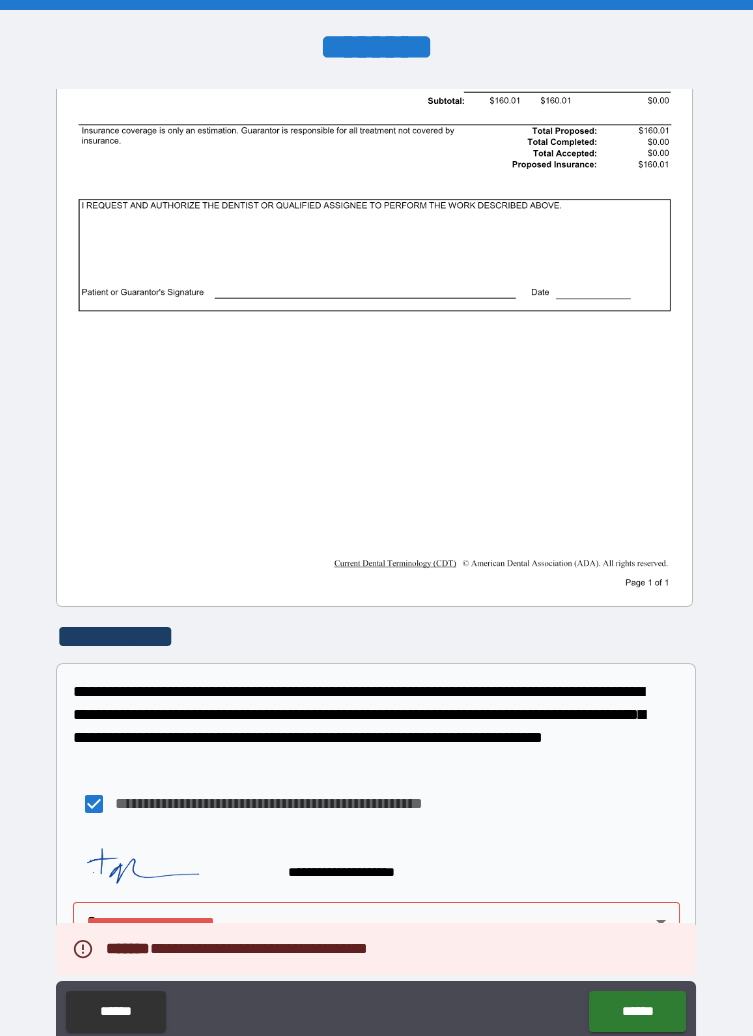click on "**********" at bounding box center [376, 566] 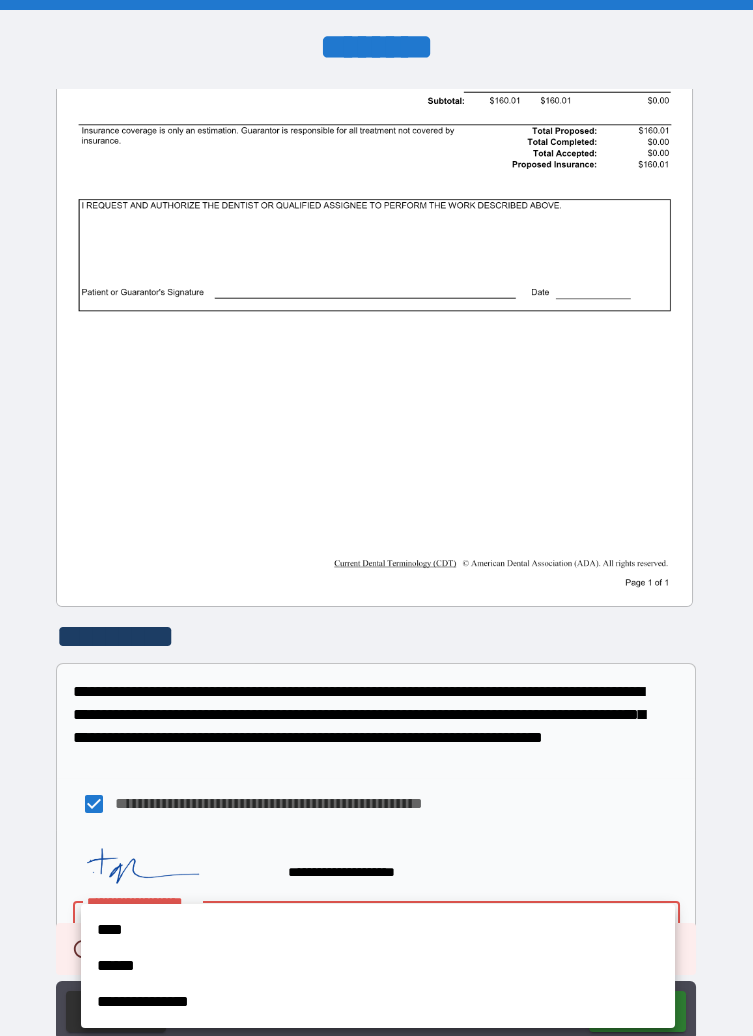 click on "****" at bounding box center (378, 930) 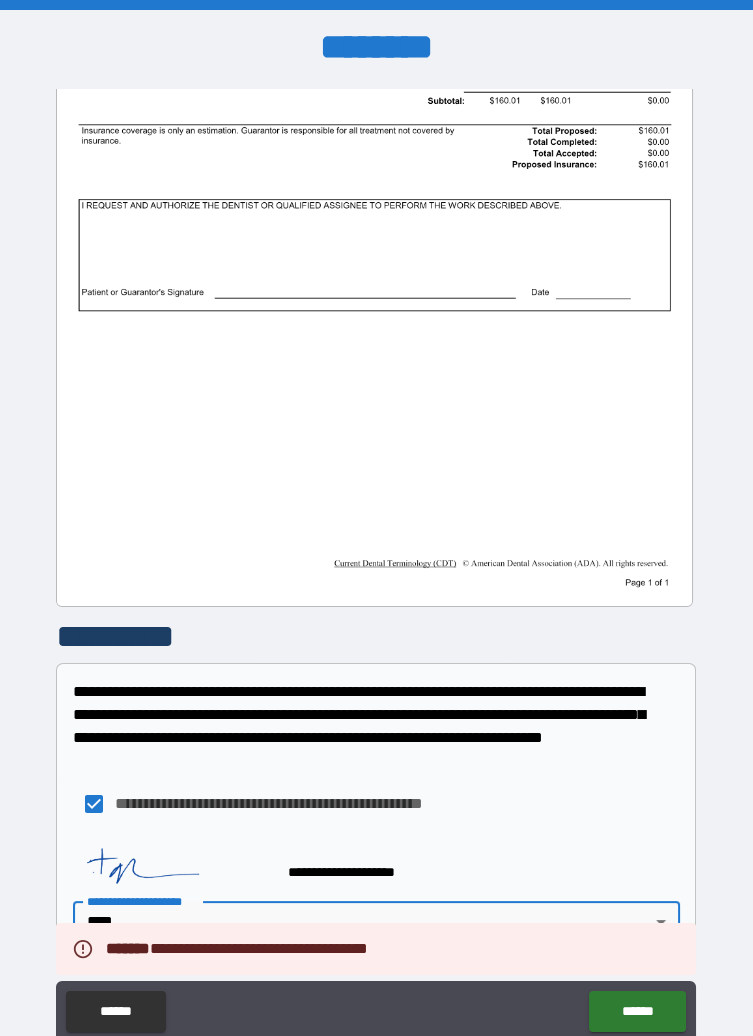 click on "******" at bounding box center [637, 1011] 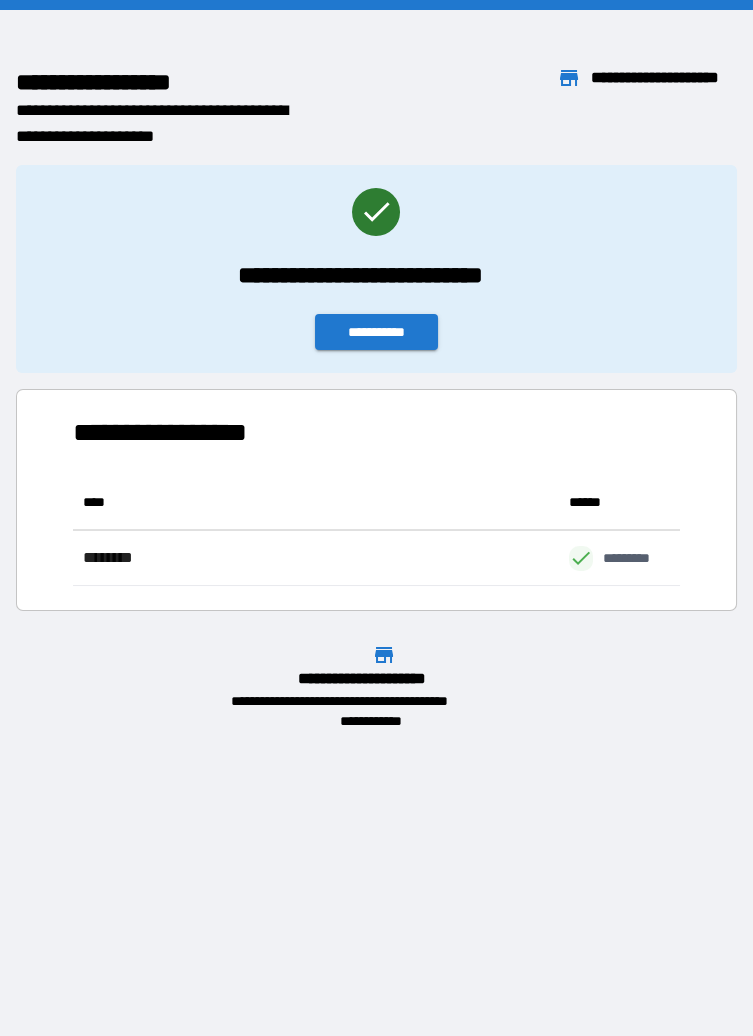 scroll, scrollTop: 0, scrollLeft: 0, axis: both 